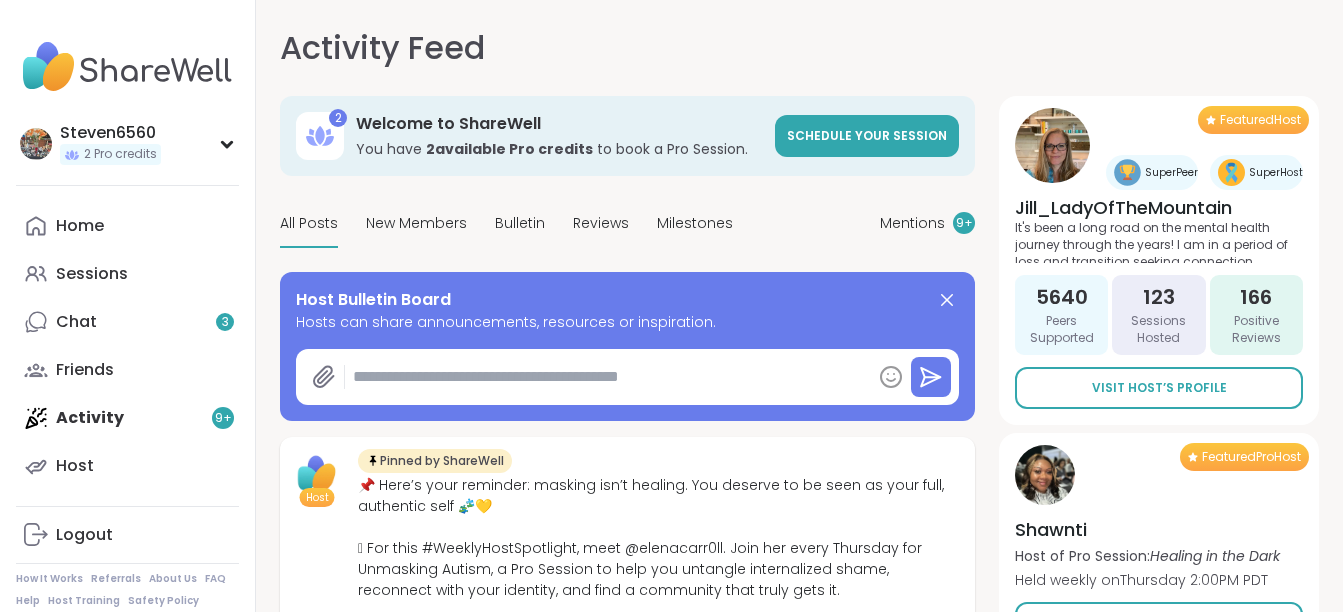 scroll, scrollTop: 626, scrollLeft: 0, axis: vertical 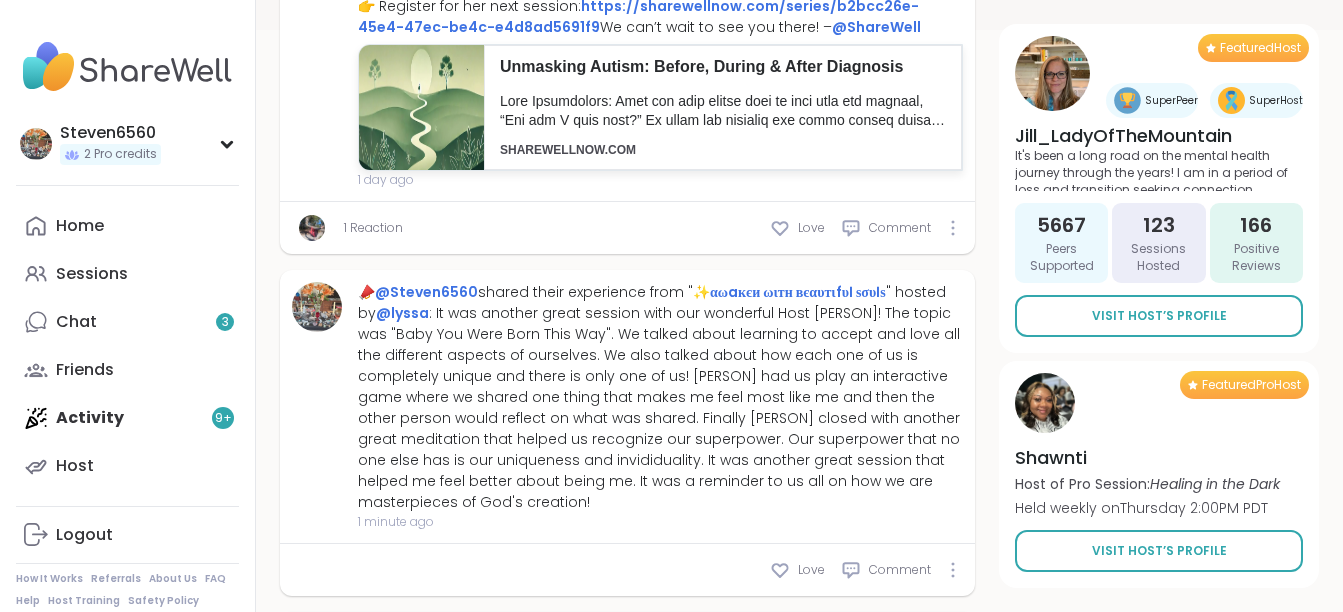 type on "*" 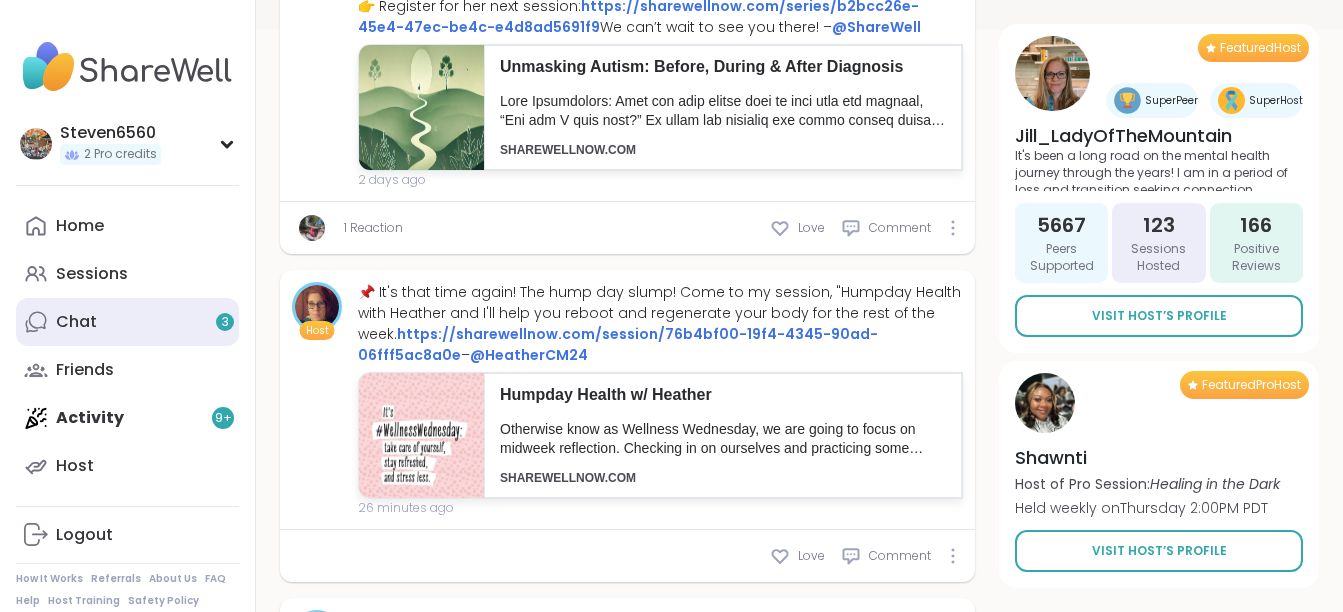 click on "Chat 3" at bounding box center [127, 322] 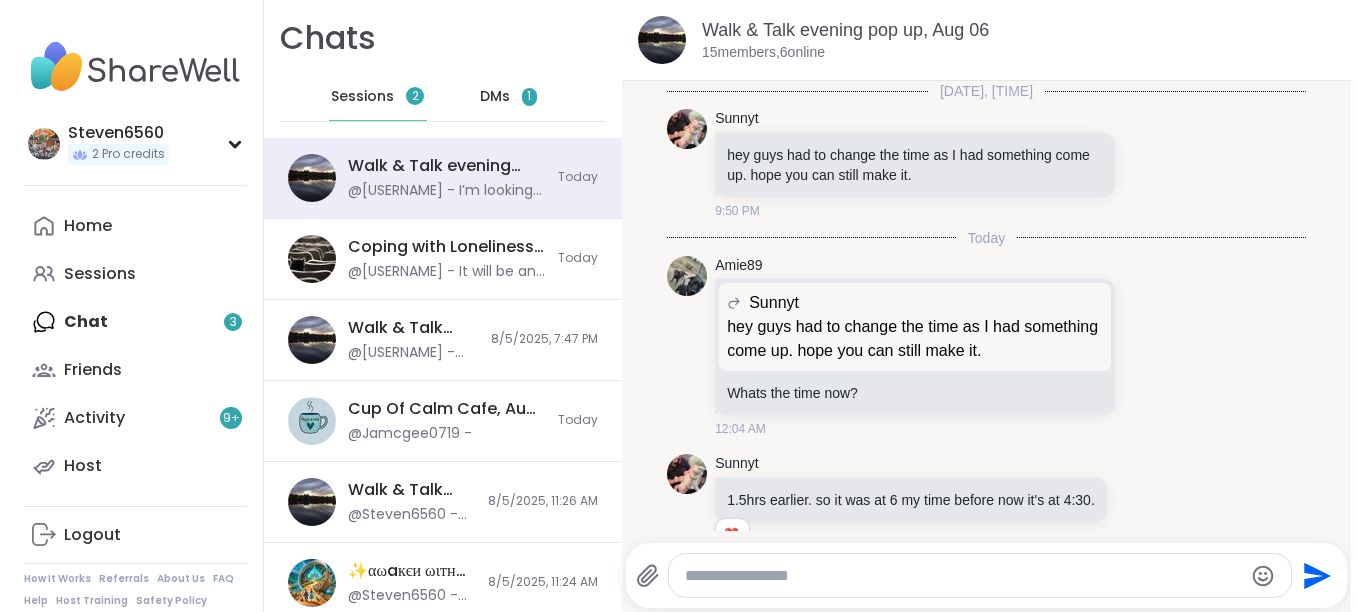 scroll, scrollTop: 0, scrollLeft: 0, axis: both 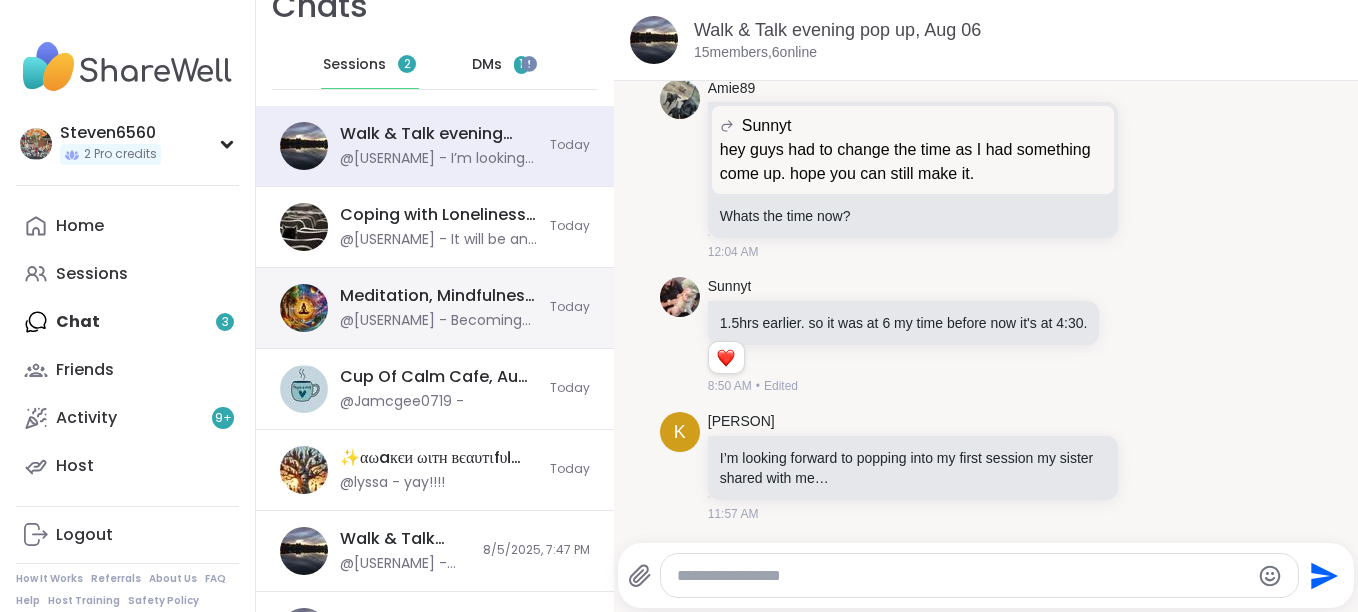 click on "Meditation, Mindfulness, And Magic🧞‍♂️, Aug 06" at bounding box center (439, 296) 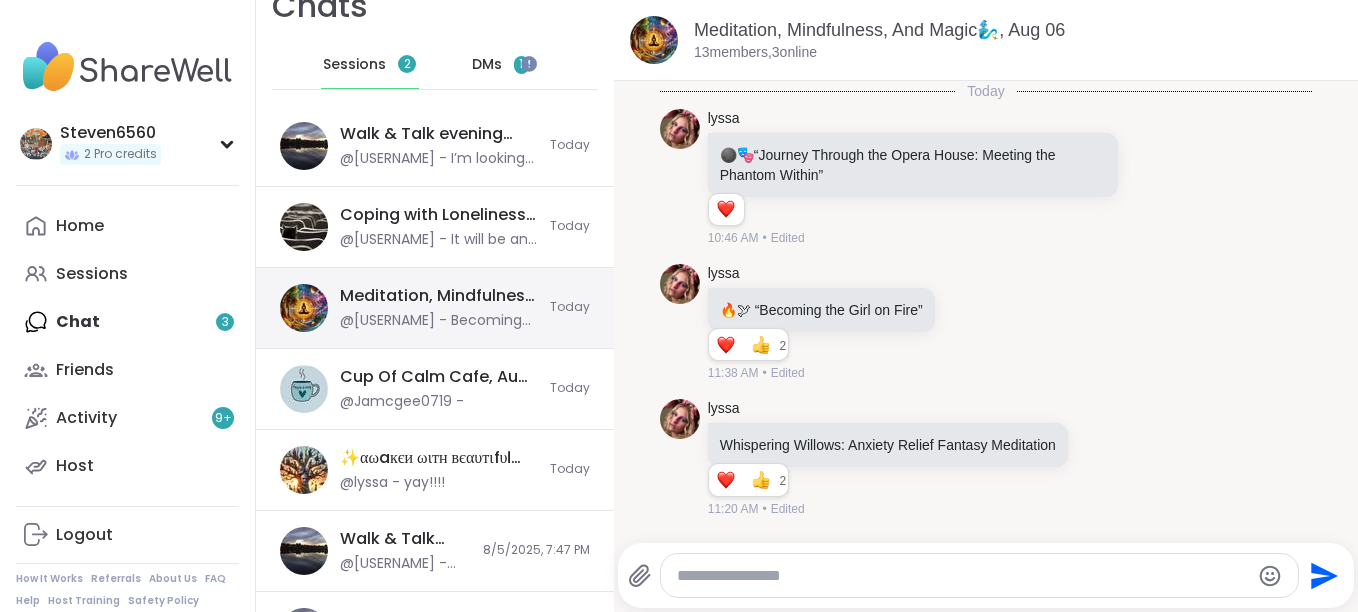 scroll, scrollTop: 1159, scrollLeft: 0, axis: vertical 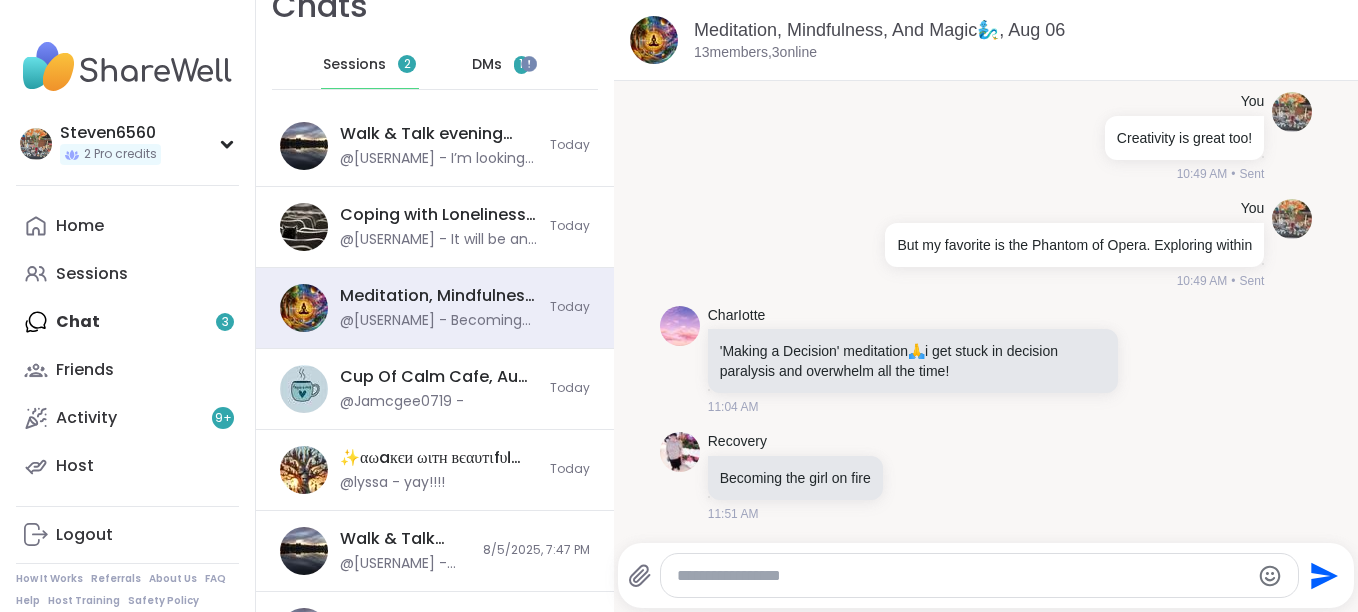 click at bounding box center [980, 575] 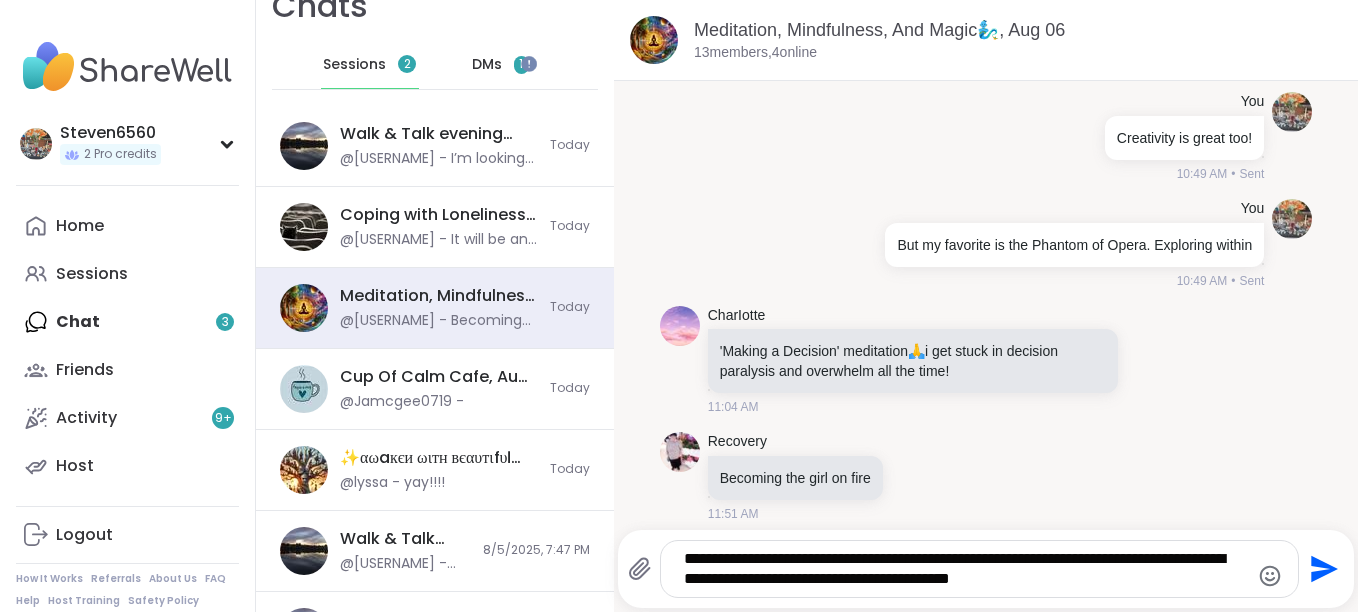 click on "**********" at bounding box center (962, 569) 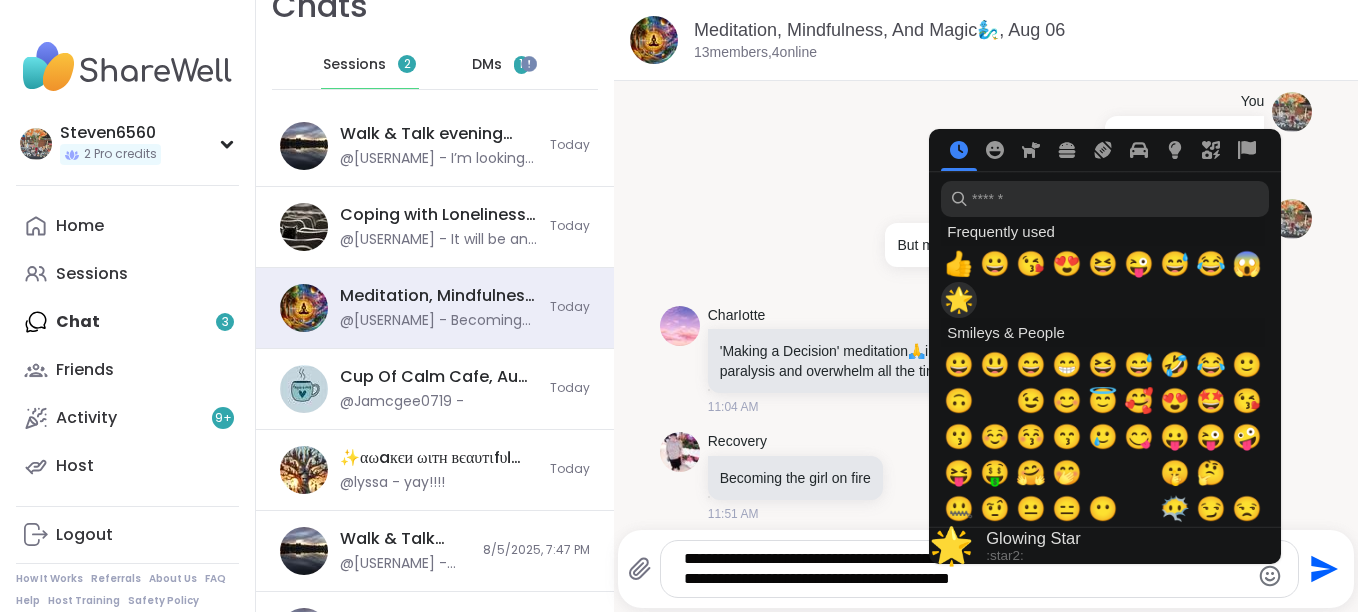 click on "🌟" at bounding box center (959, 300) 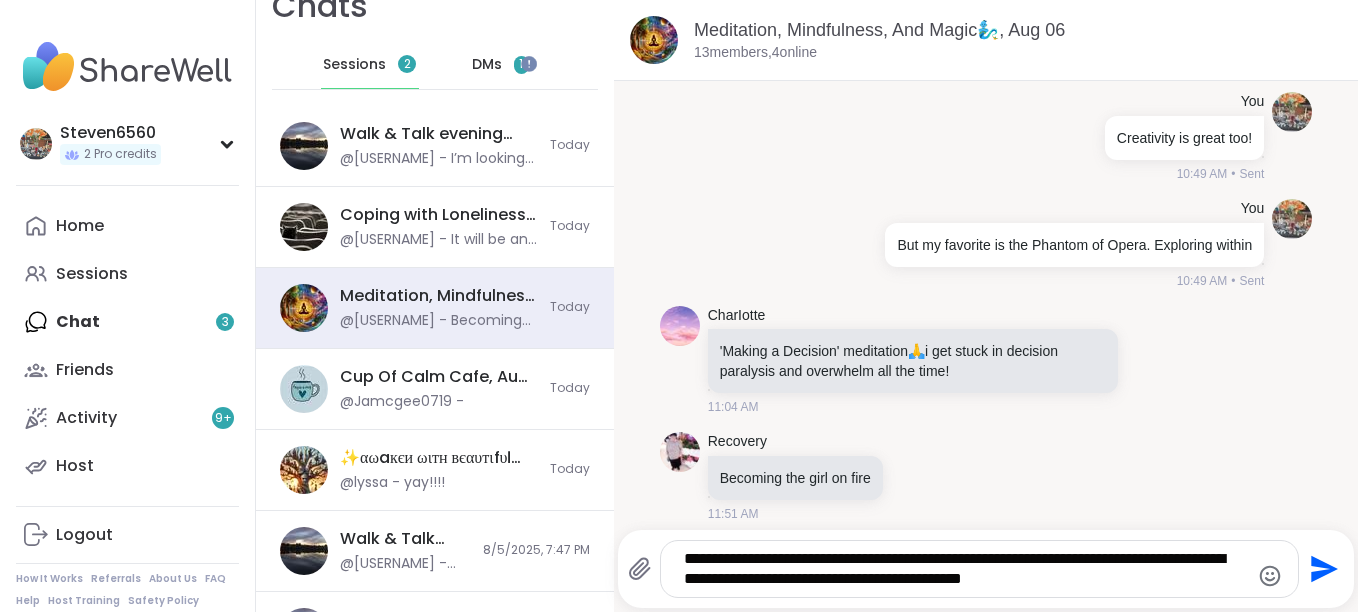 click on "[PERSON] 'Making a Decision' meditation   🙏 i get stuck in decision paralysis and overwhelm all the time! [TIME]" at bounding box center (986, 361) 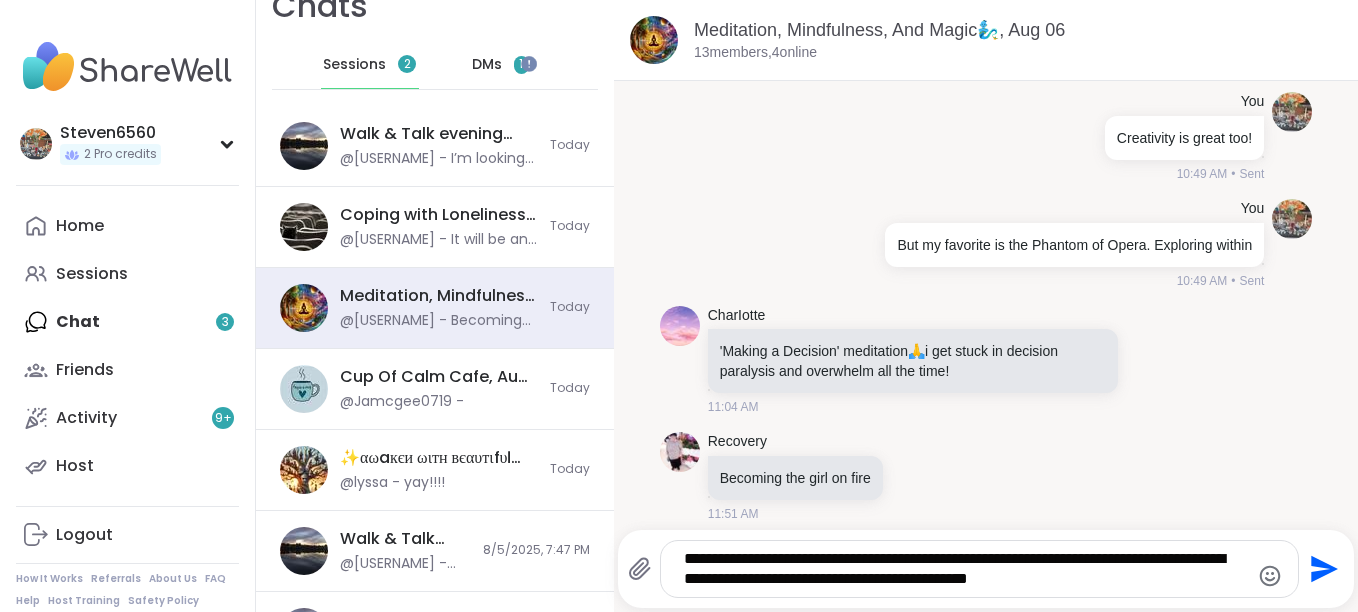 type on "**********" 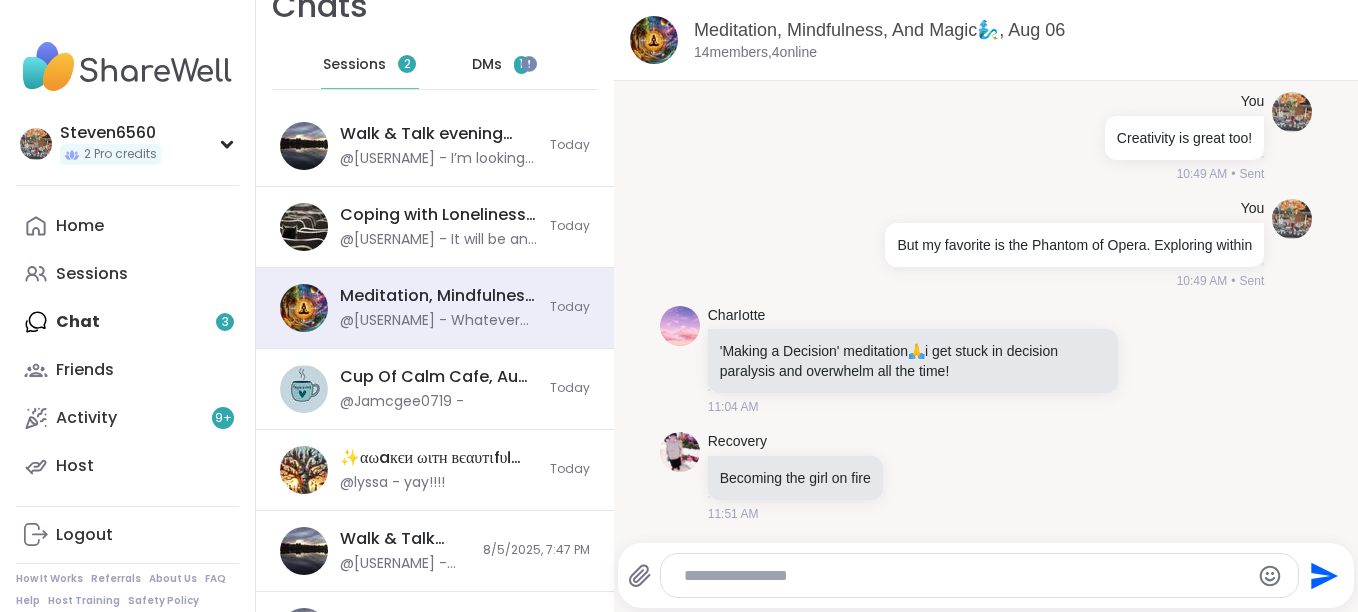 scroll, scrollTop: 1305, scrollLeft: 0, axis: vertical 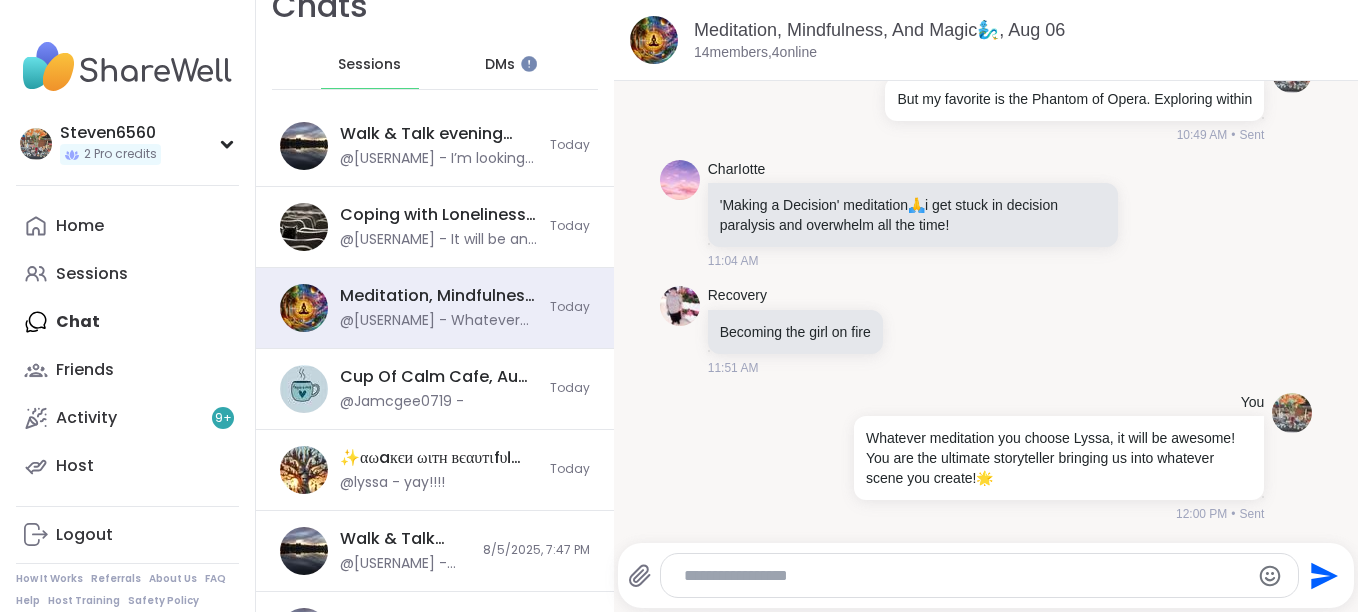 click at bounding box center (962, 576) 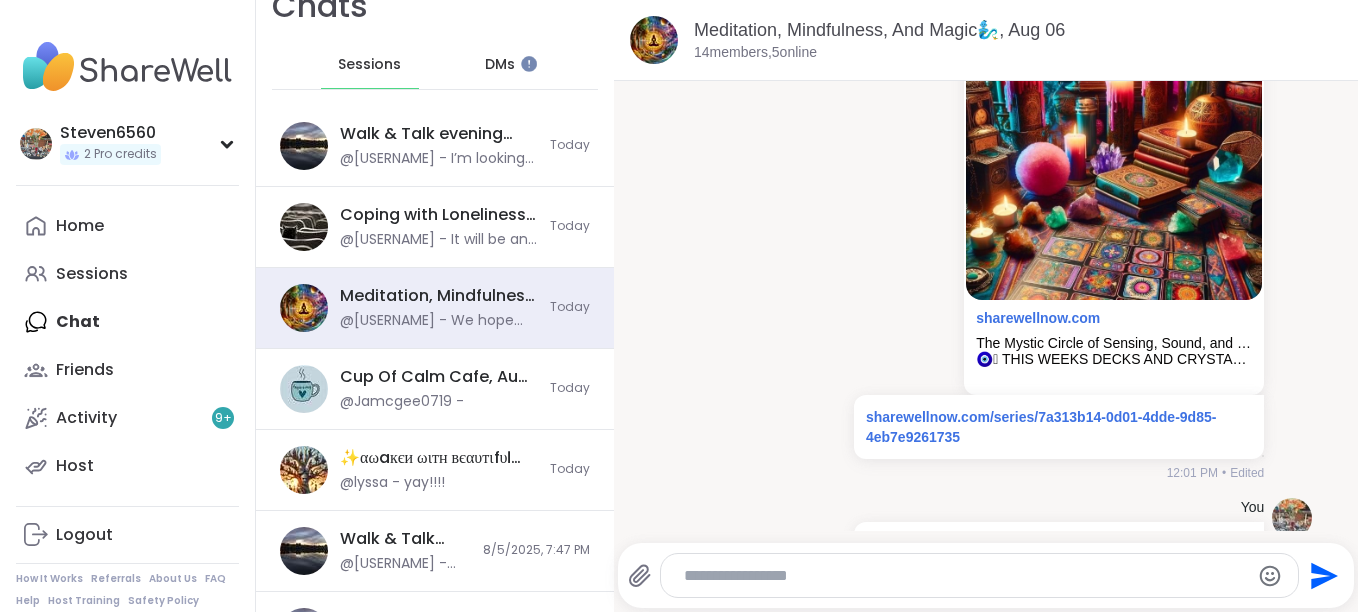 scroll, scrollTop: 1991, scrollLeft: 0, axis: vertical 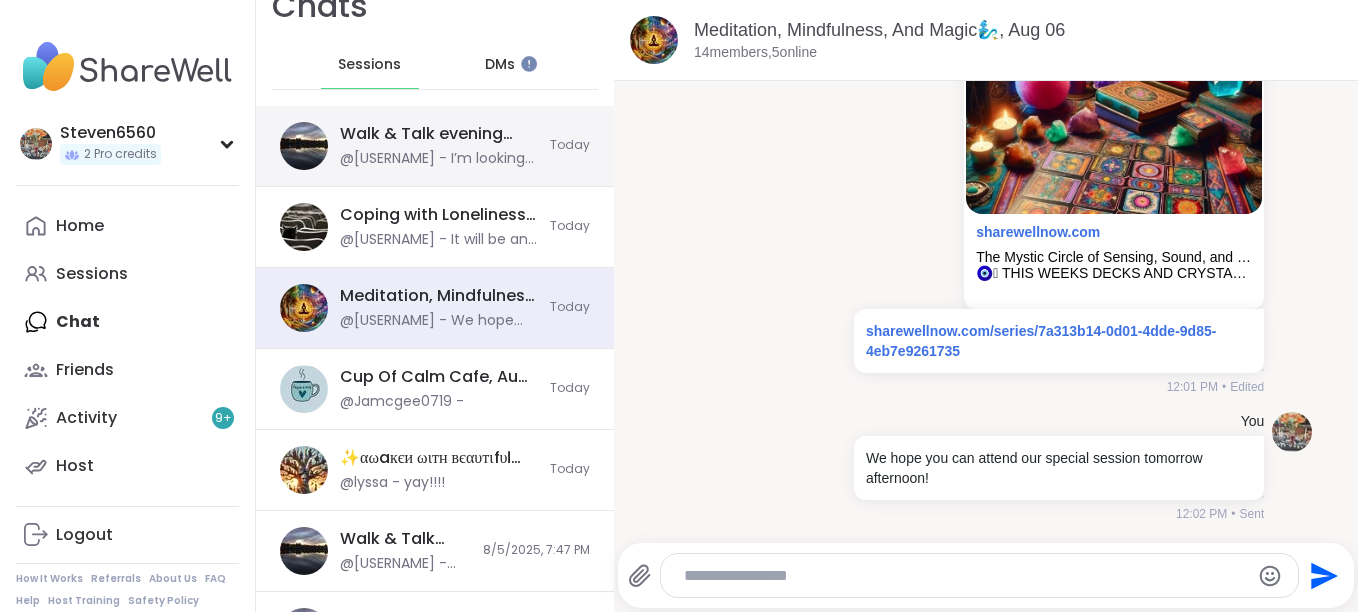 click on "Walk & Talk evening pop up, Aug 06" at bounding box center (439, 134) 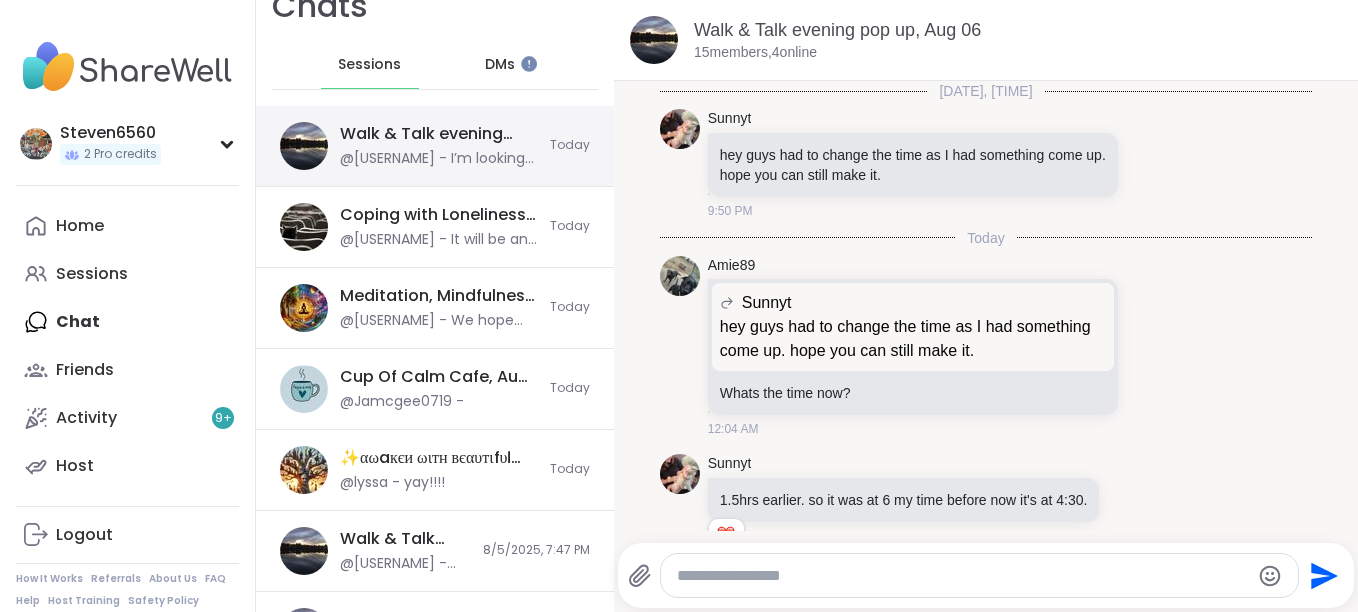 scroll, scrollTop: 364, scrollLeft: 0, axis: vertical 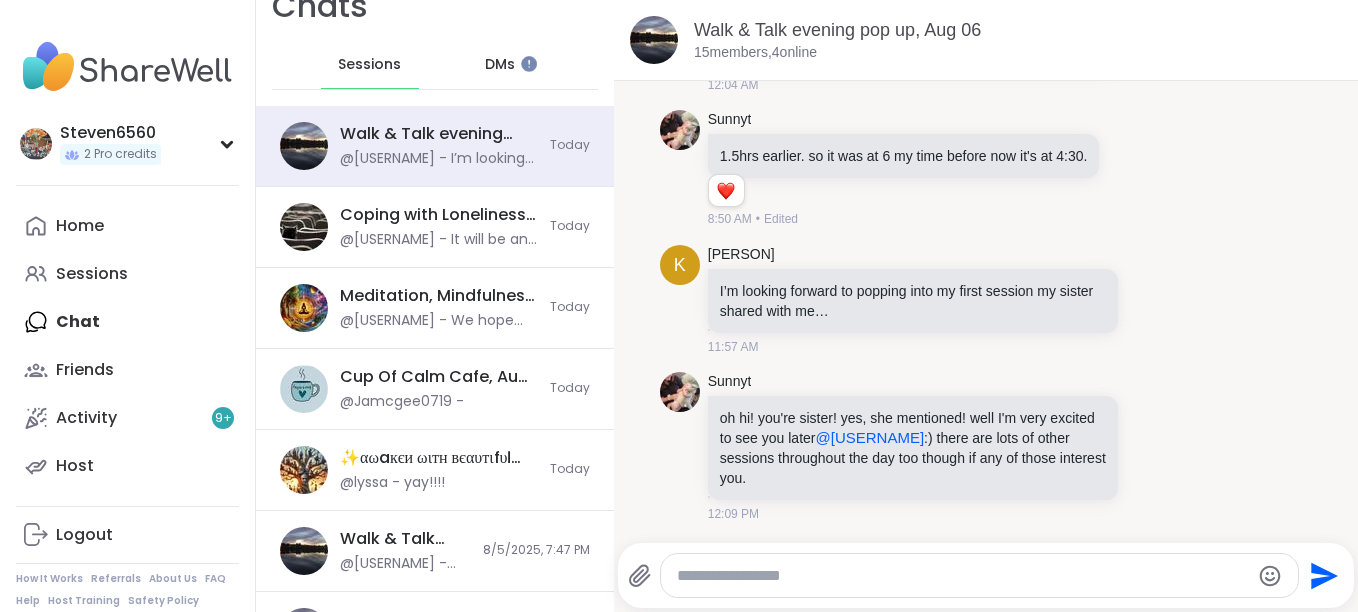 click at bounding box center [963, 576] 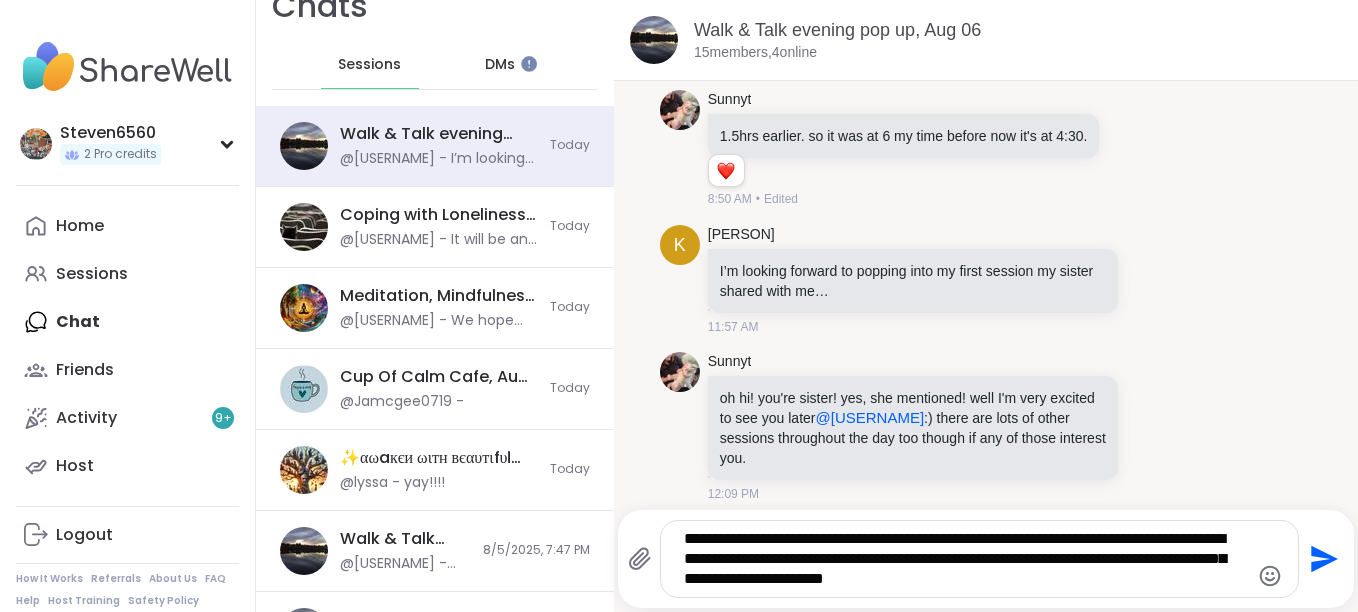 click on "**********" at bounding box center (980, 559) 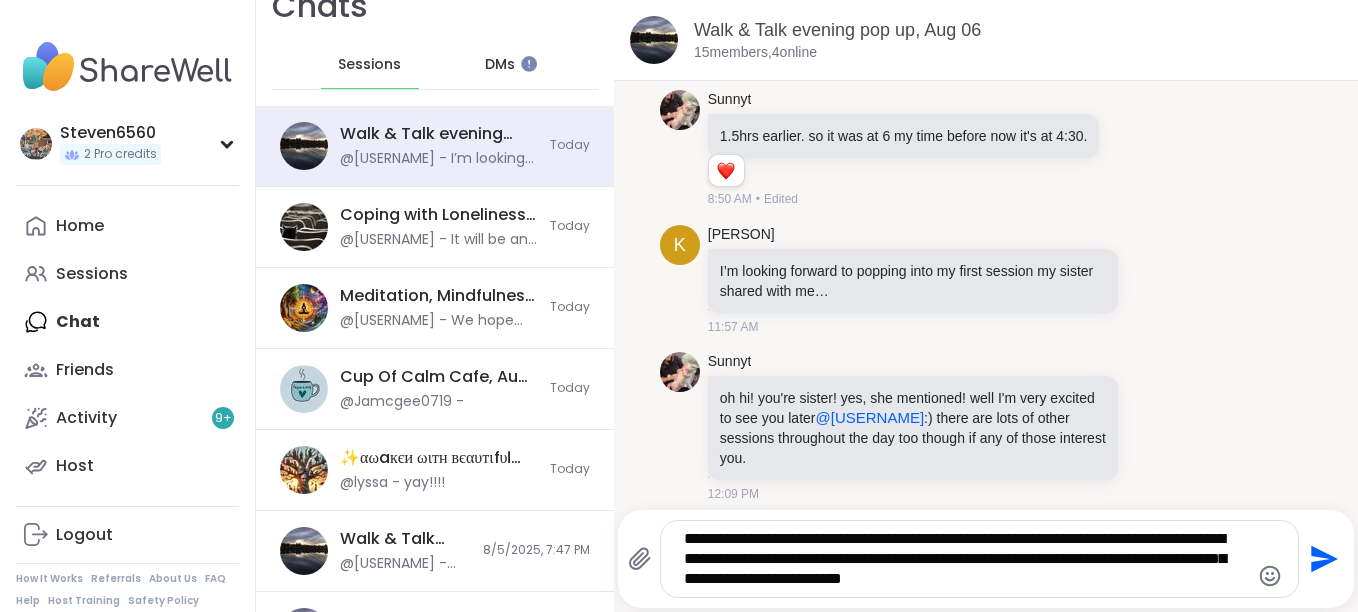 click on "**********" at bounding box center (962, 559) 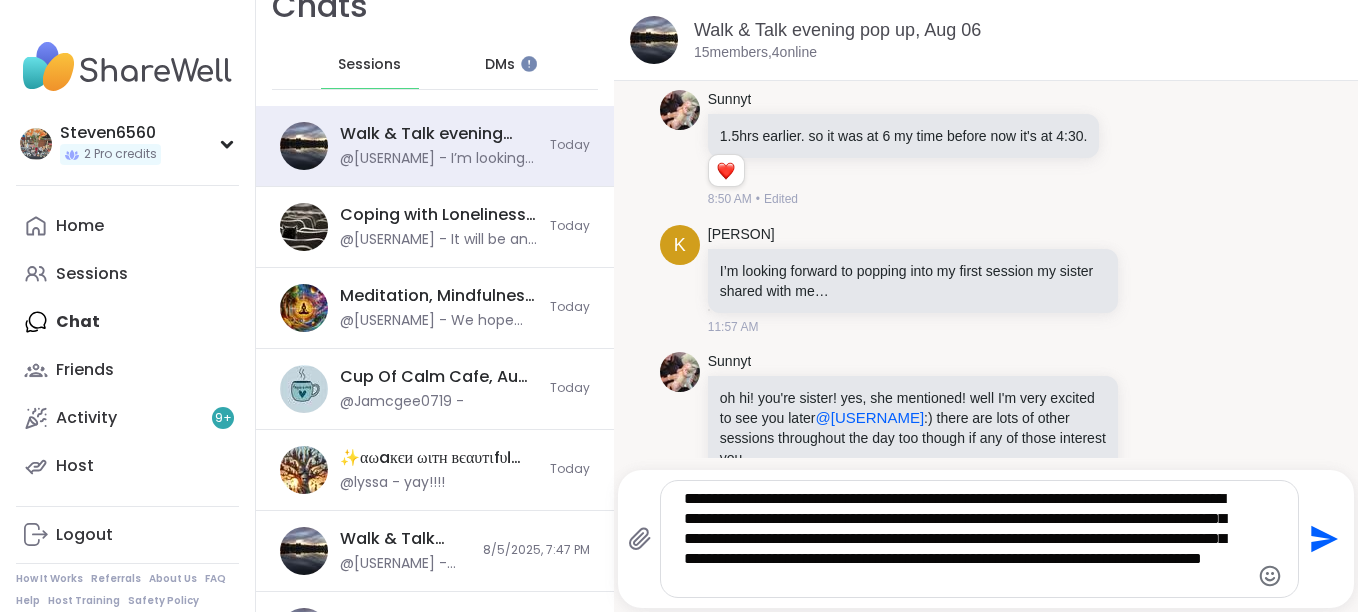 click on "**********" at bounding box center (962, 539) 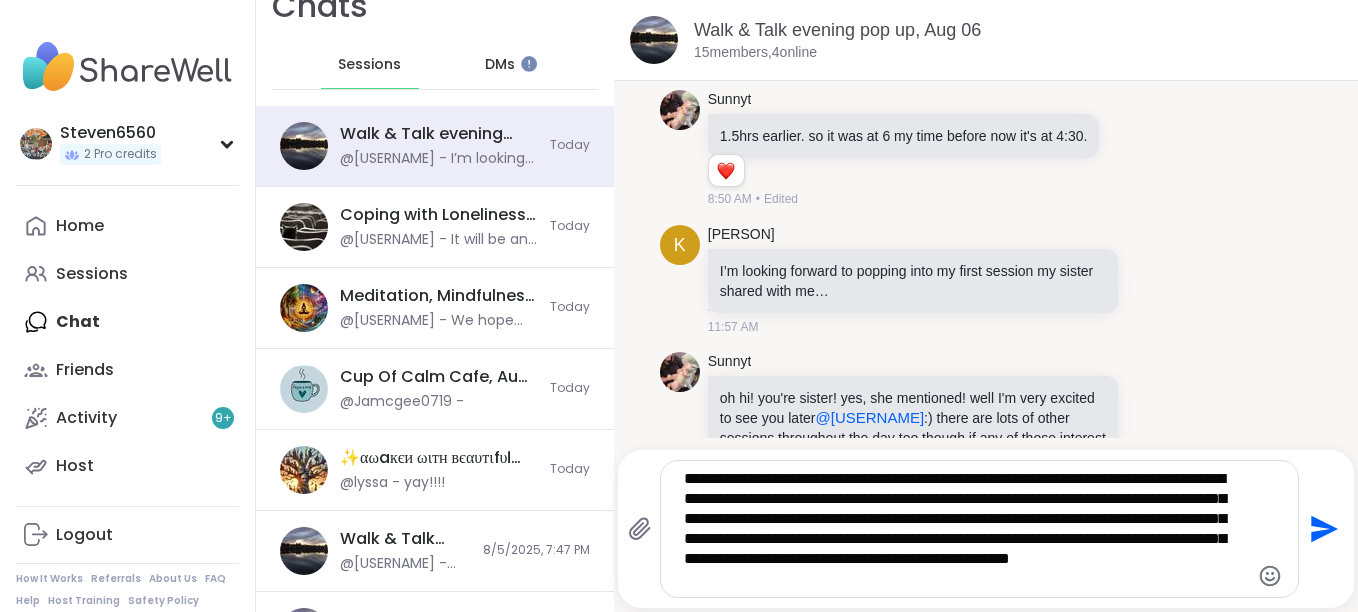 type on "**********" 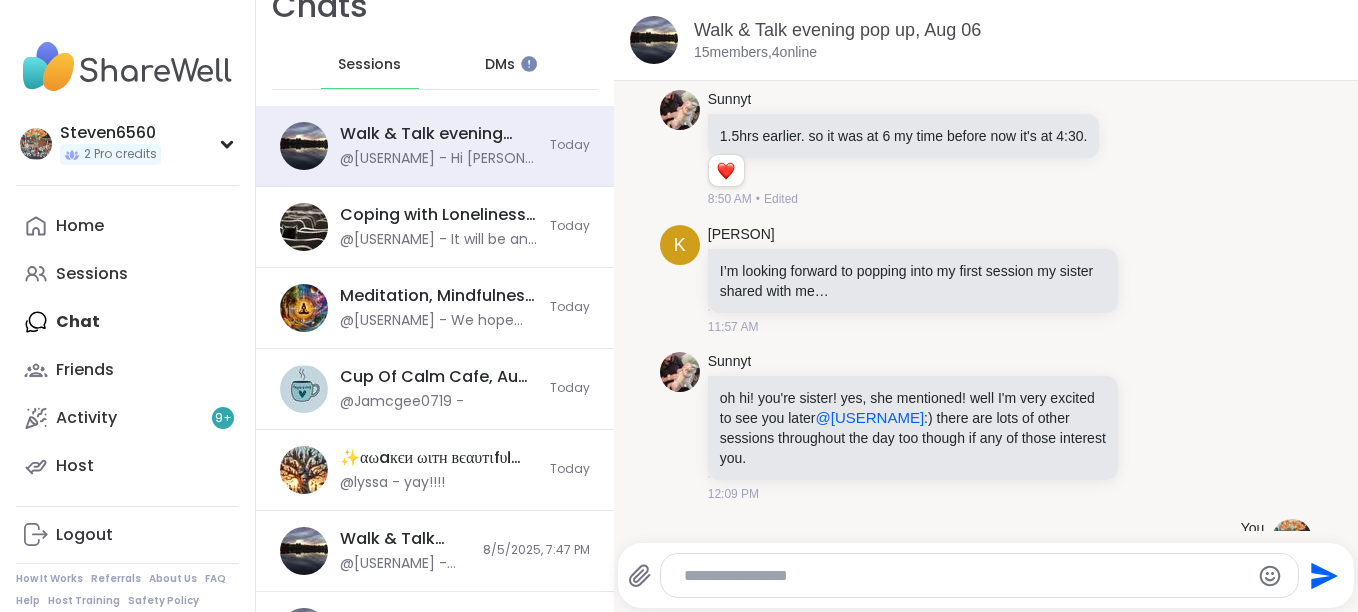 scroll, scrollTop: 610, scrollLeft: 0, axis: vertical 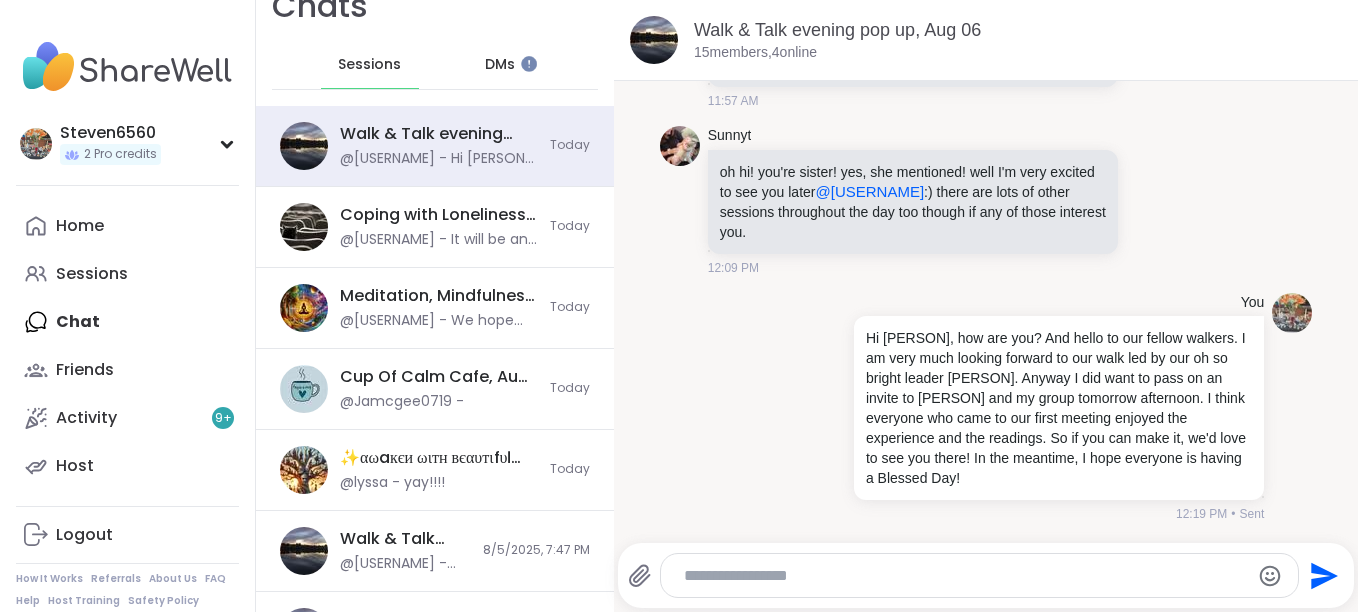 click on "[DATE], [TIME] [PERSON] hey guys had to change the time as I had something come up. hope you can still make it. [TIME] Today [PERSON] [PERSON] hey guys had to change the time as I had something come up. hope you can still make it. hey guys had to change the time as I had something come up. hope you can still make it. Whats the time now? [TIME] [PERSON] 1.5hrs earlier. so it was at 6 my time before now it's at 4:30.   1 1 [TIME] • Edited [PERSON] [PERSON] I’m looking forward to popping into my first session my sister shared with me… [TIME] [PERSON] oh hi! you're sister! yes, she mentioned! well I'm very excited to see you later  @[USERNAME]  :) there are lots of other sessions throughout the day too though if any of those interest you. [TIME] You [TIME] • Sent" at bounding box center (986, 312) 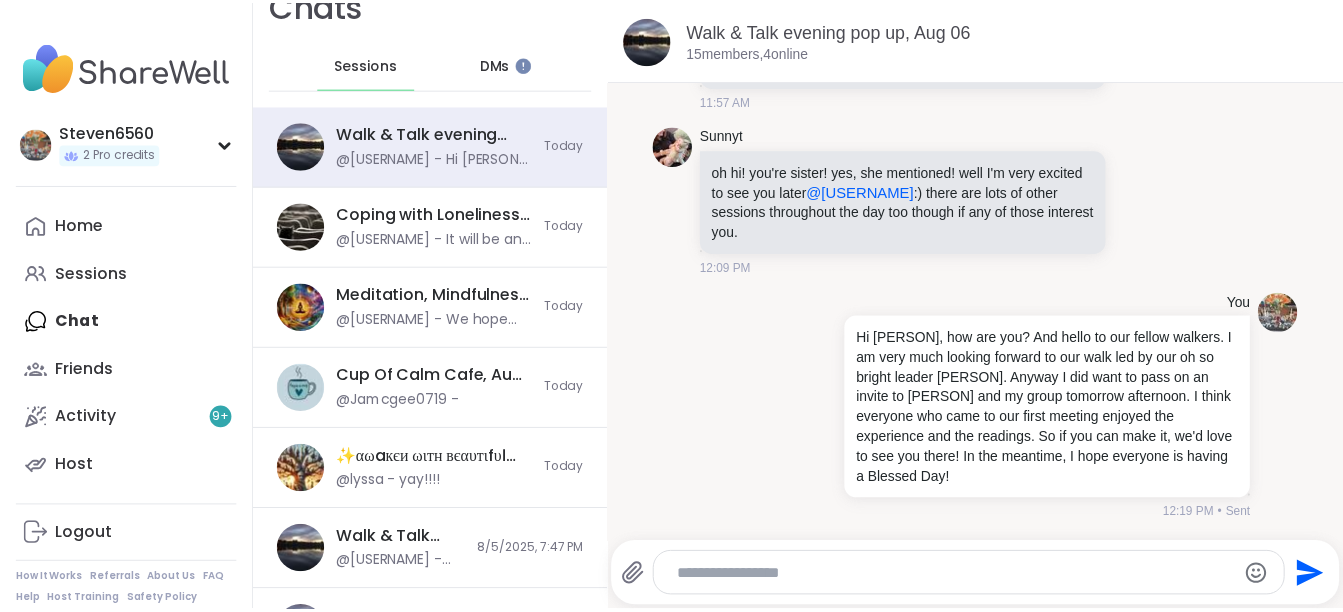 scroll, scrollTop: 1083, scrollLeft: 0, axis: vertical 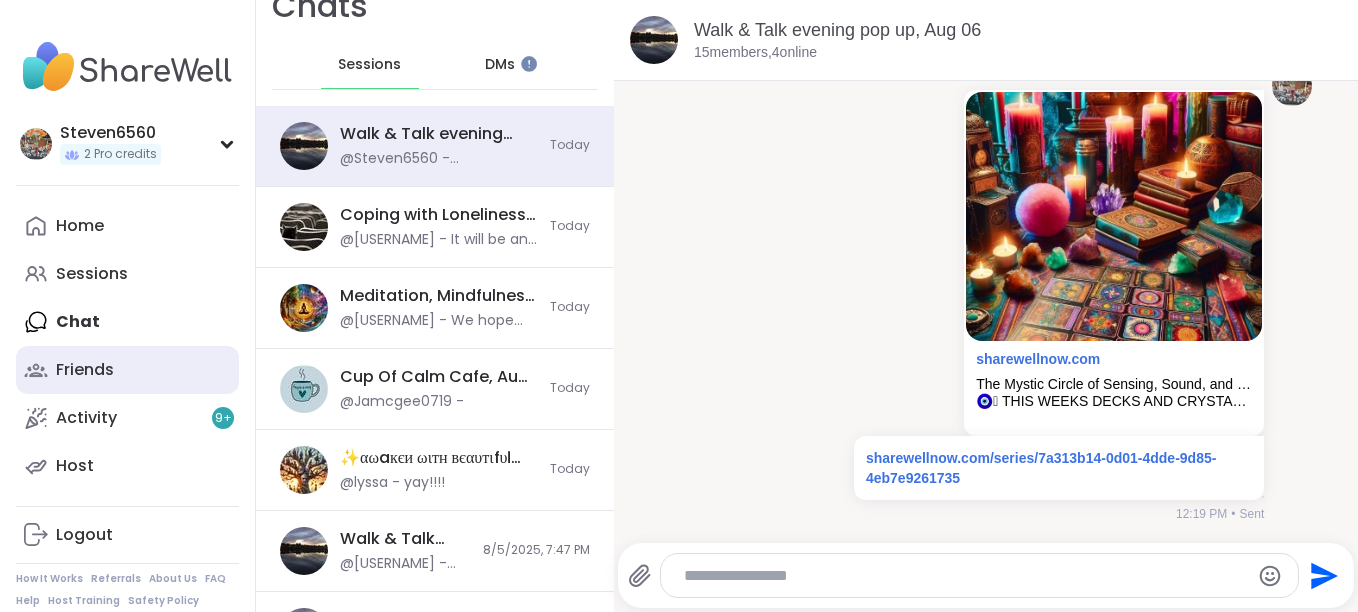 click on "Friends" at bounding box center (85, 370) 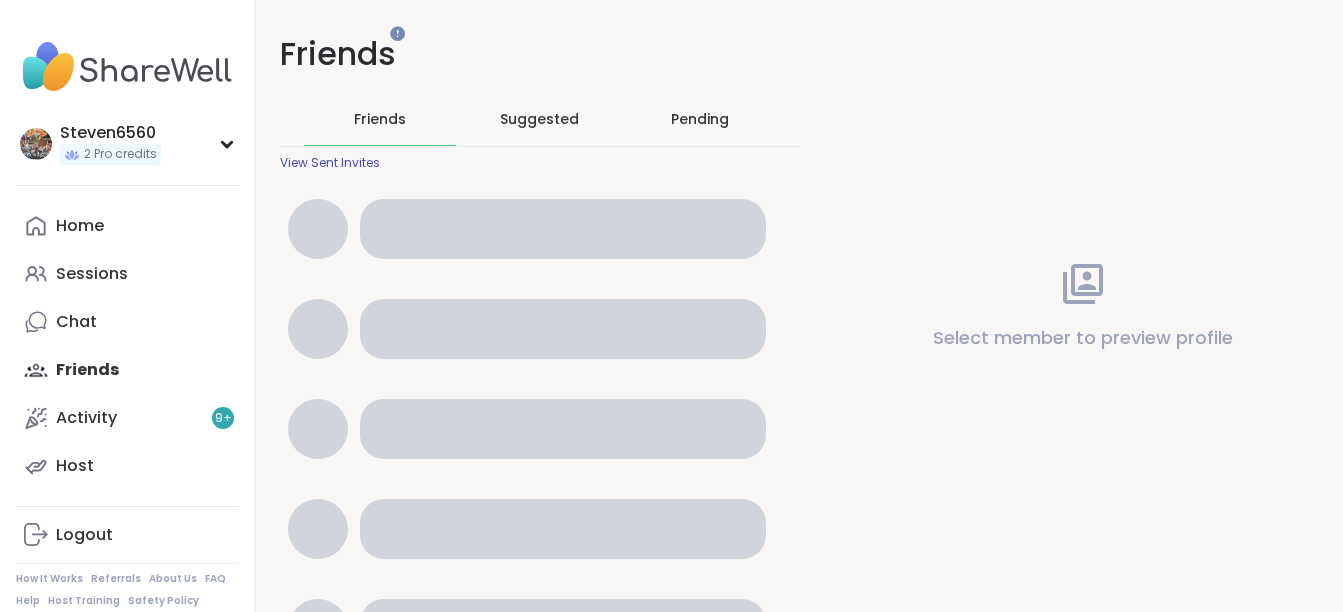 scroll, scrollTop: 0, scrollLeft: 0, axis: both 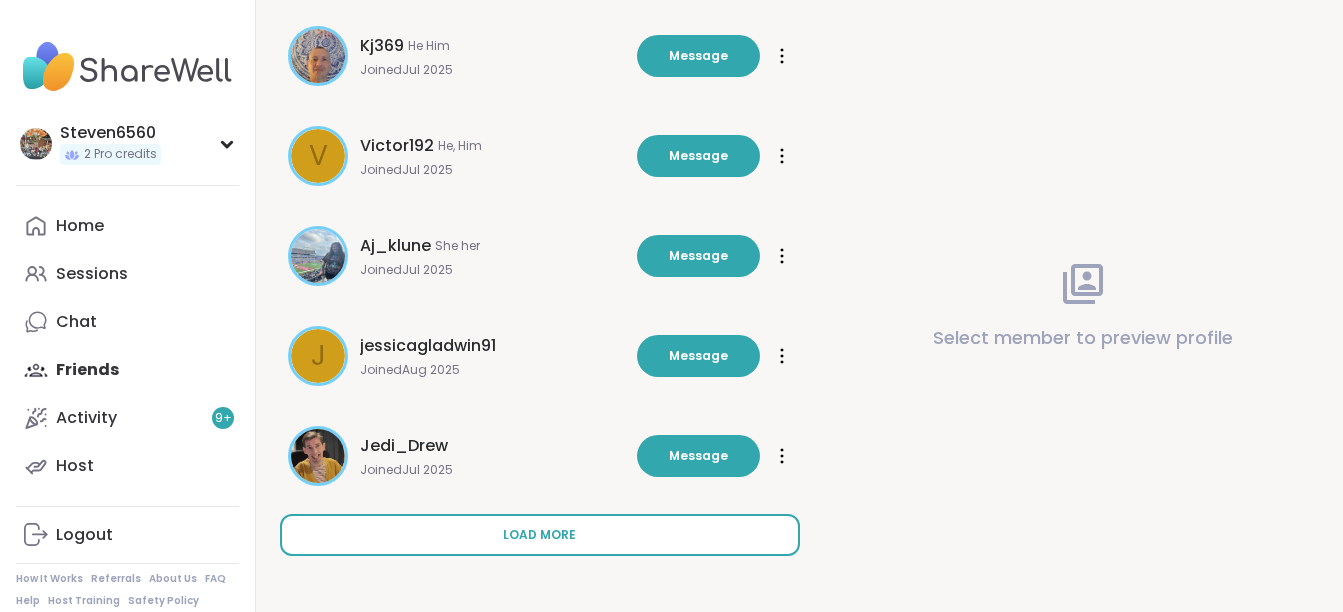 click on "Load more" at bounding box center (540, 535) 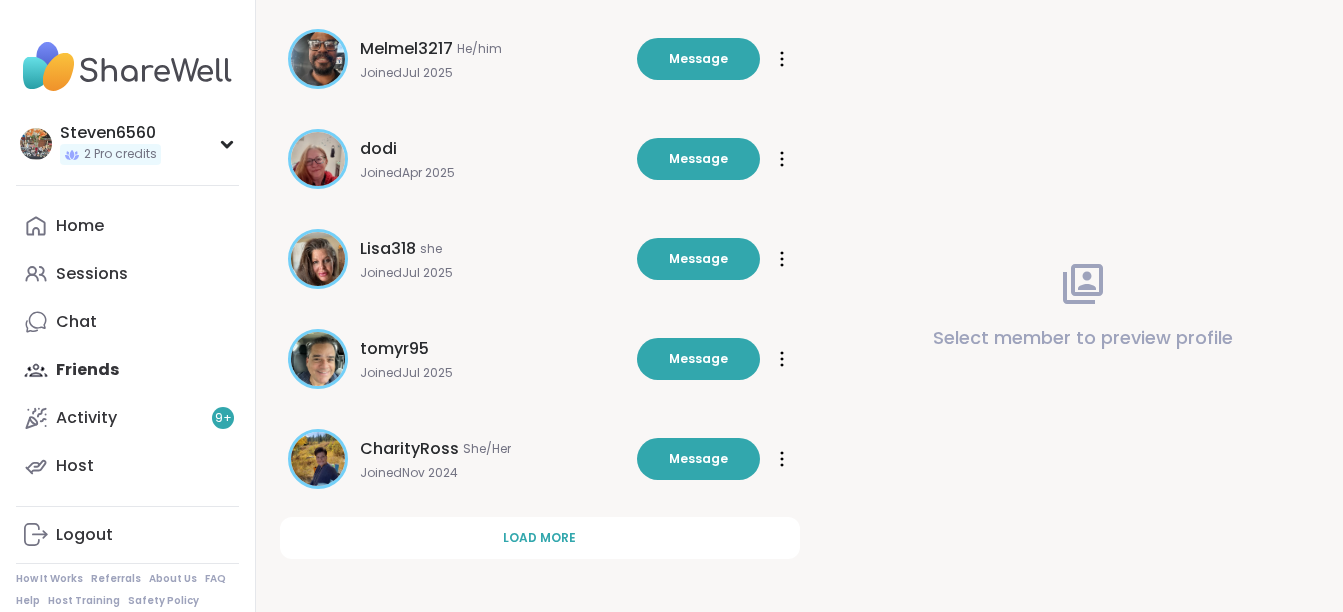 scroll, scrollTop: 1673, scrollLeft: 0, axis: vertical 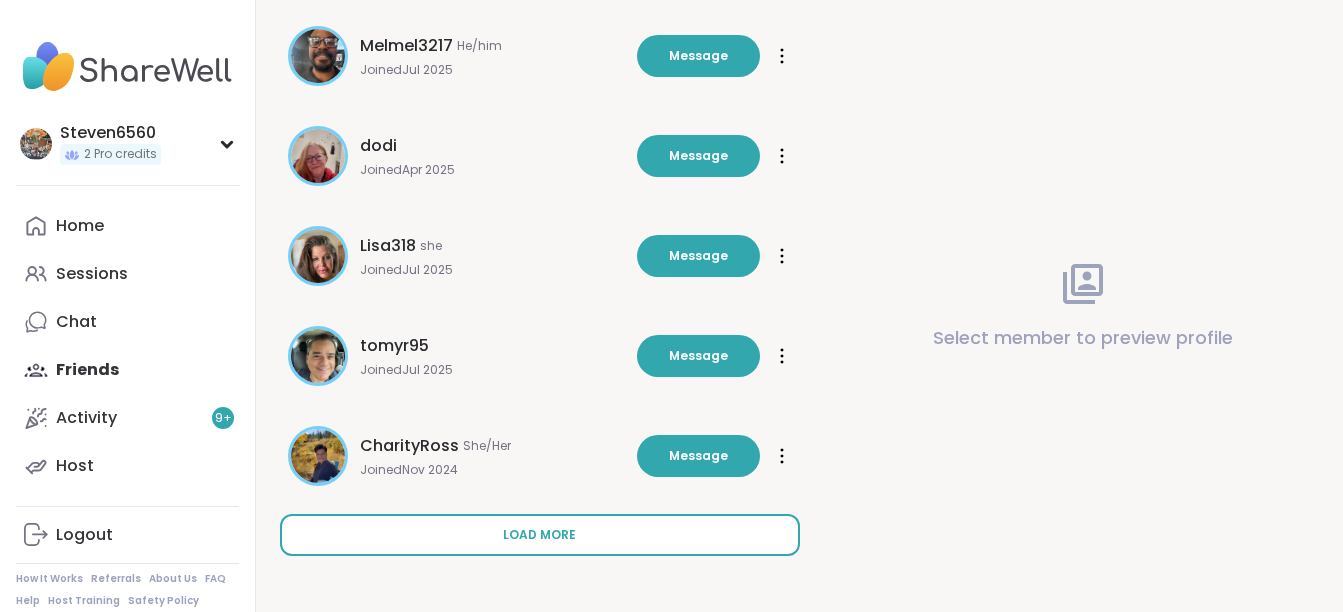 click on "Load more" at bounding box center (540, 535) 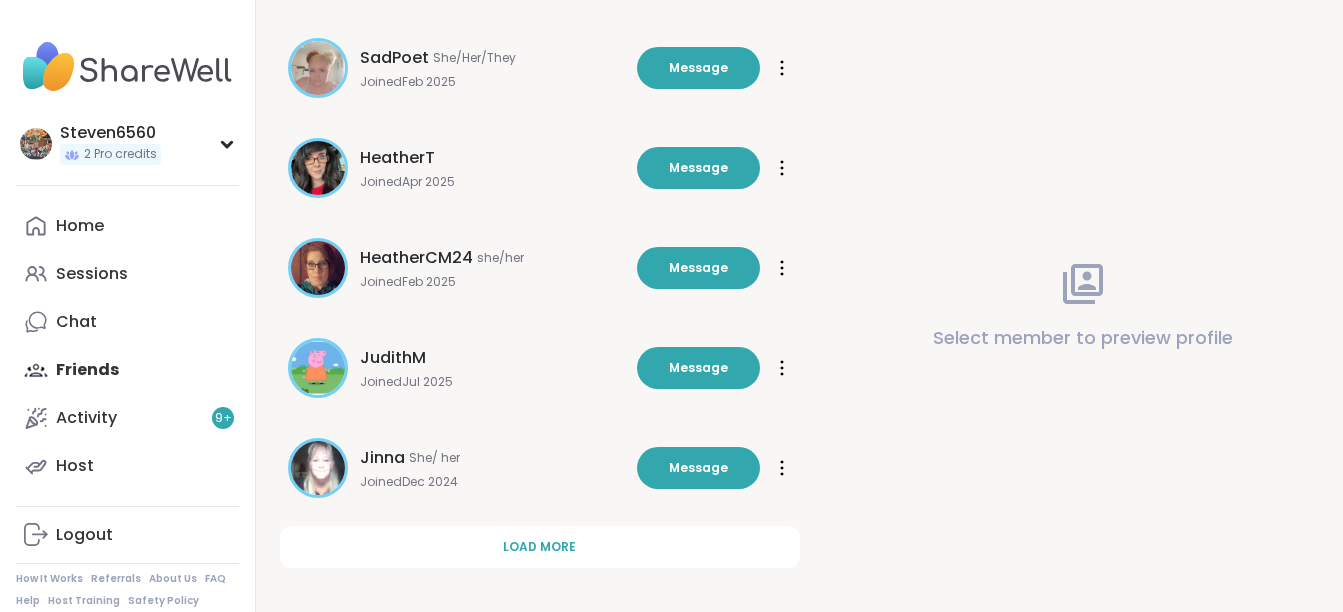 scroll, scrollTop: 2673, scrollLeft: 0, axis: vertical 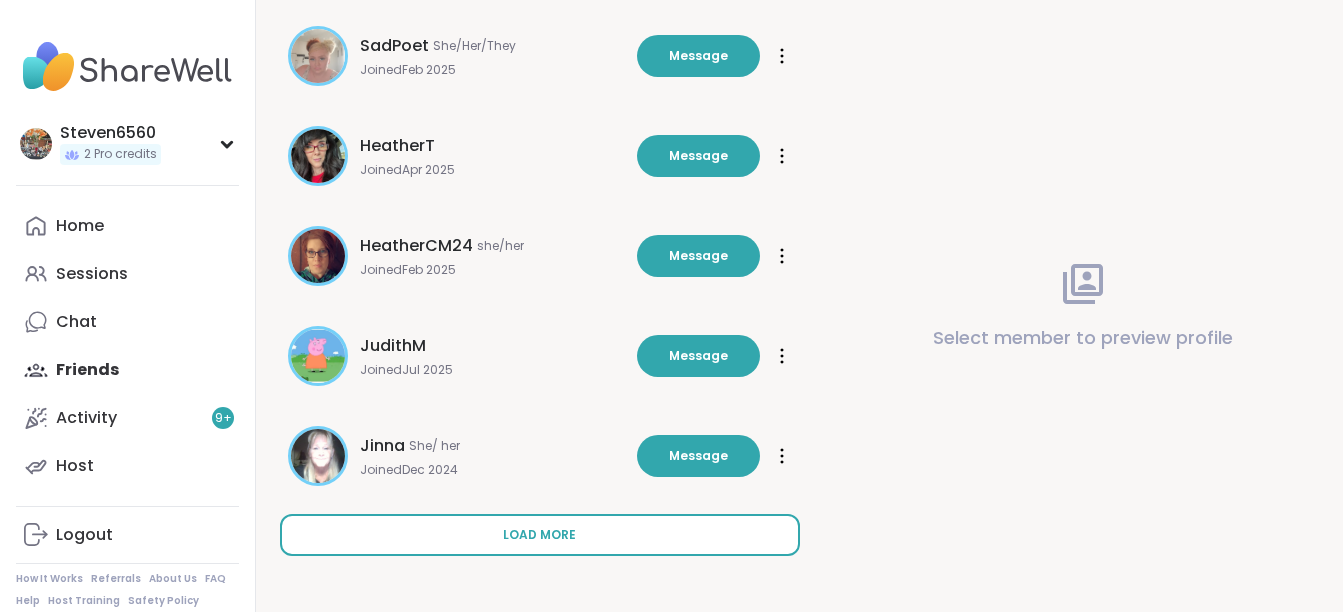 click on "Load more" at bounding box center [539, 535] 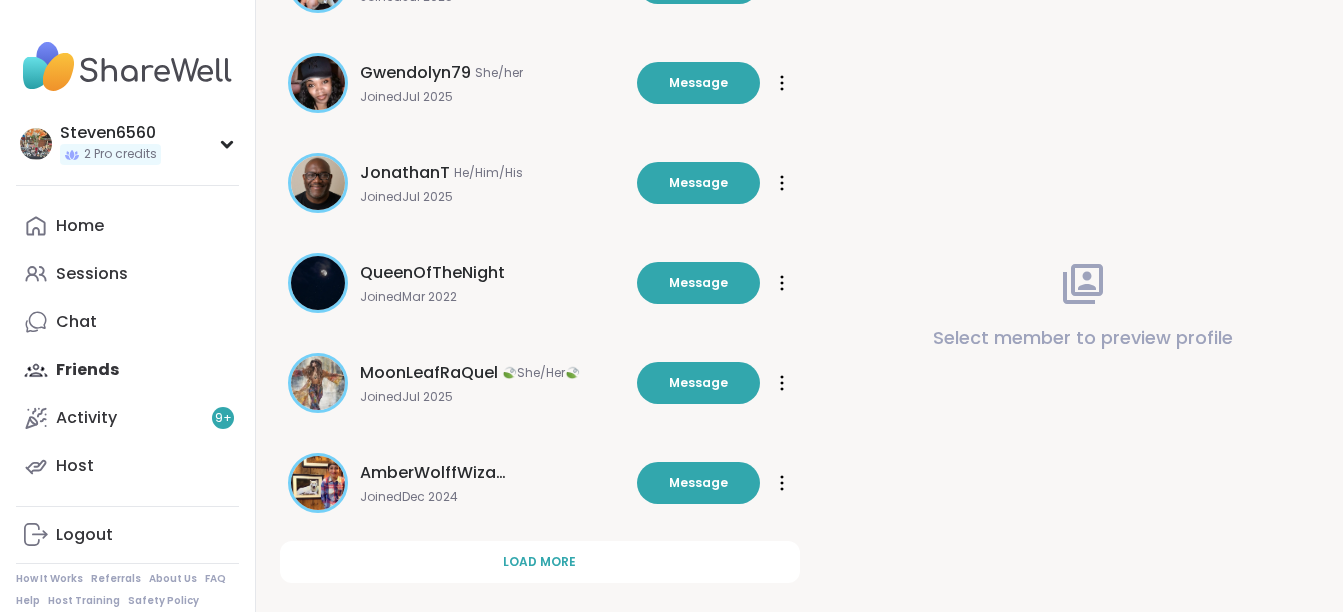 scroll, scrollTop: 3647, scrollLeft: 0, axis: vertical 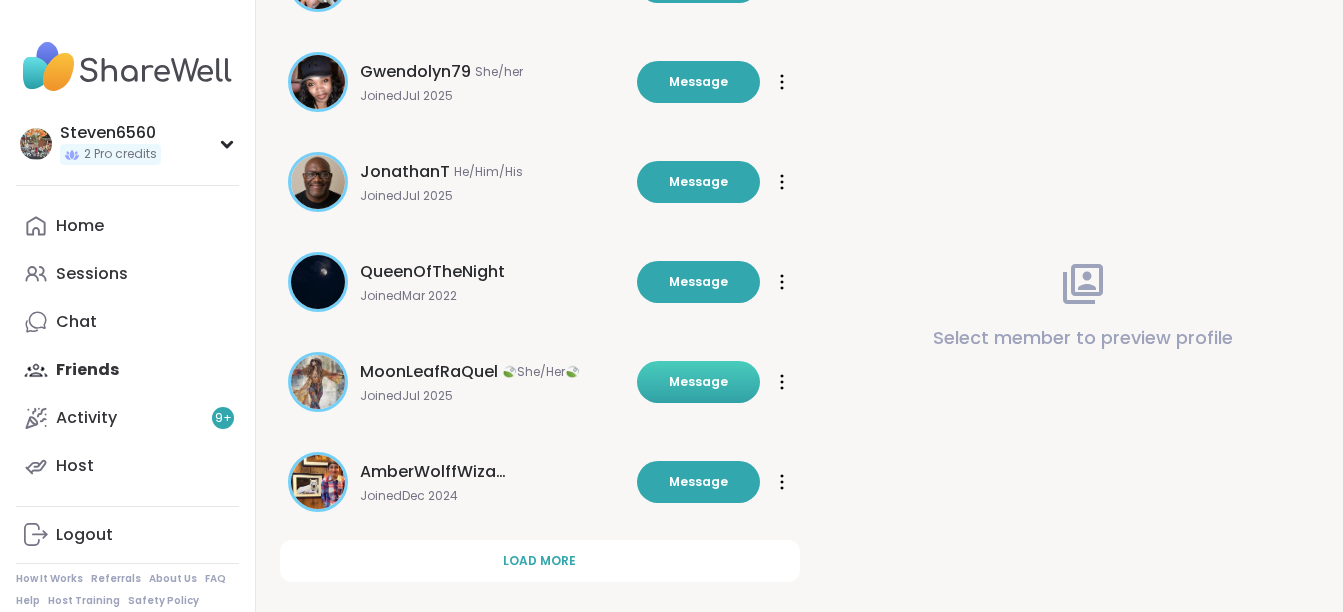 click on "Message" at bounding box center [698, 382] 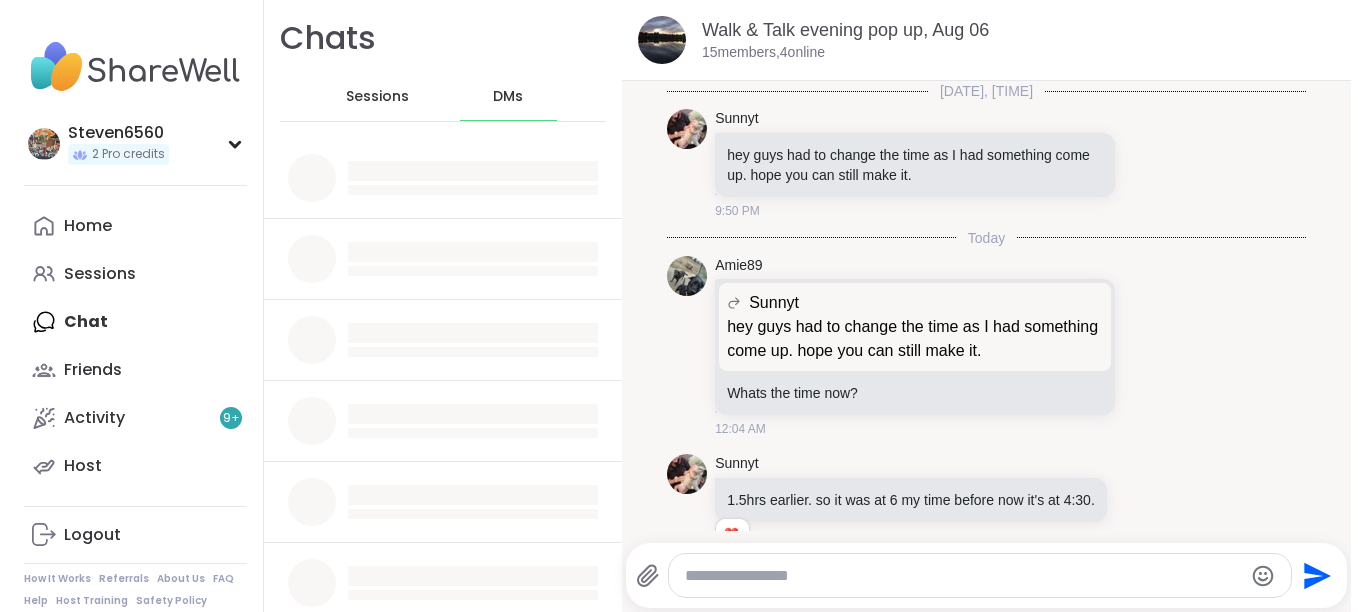 scroll, scrollTop: 0, scrollLeft: 0, axis: both 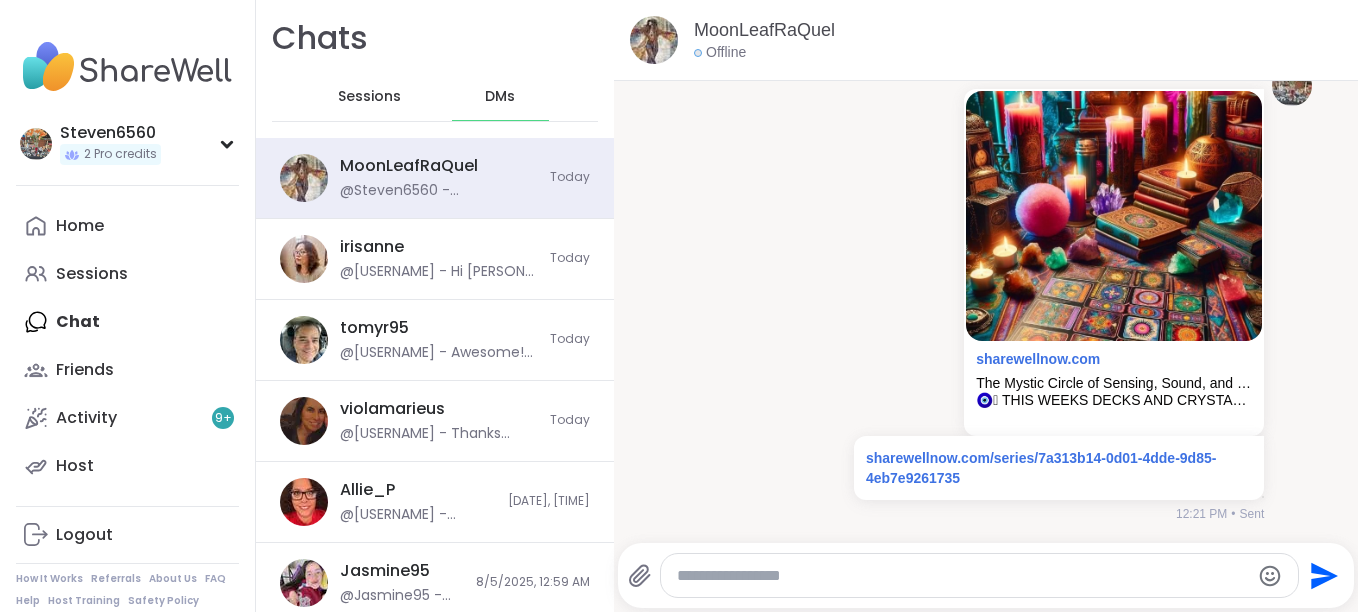 click at bounding box center [963, 576] 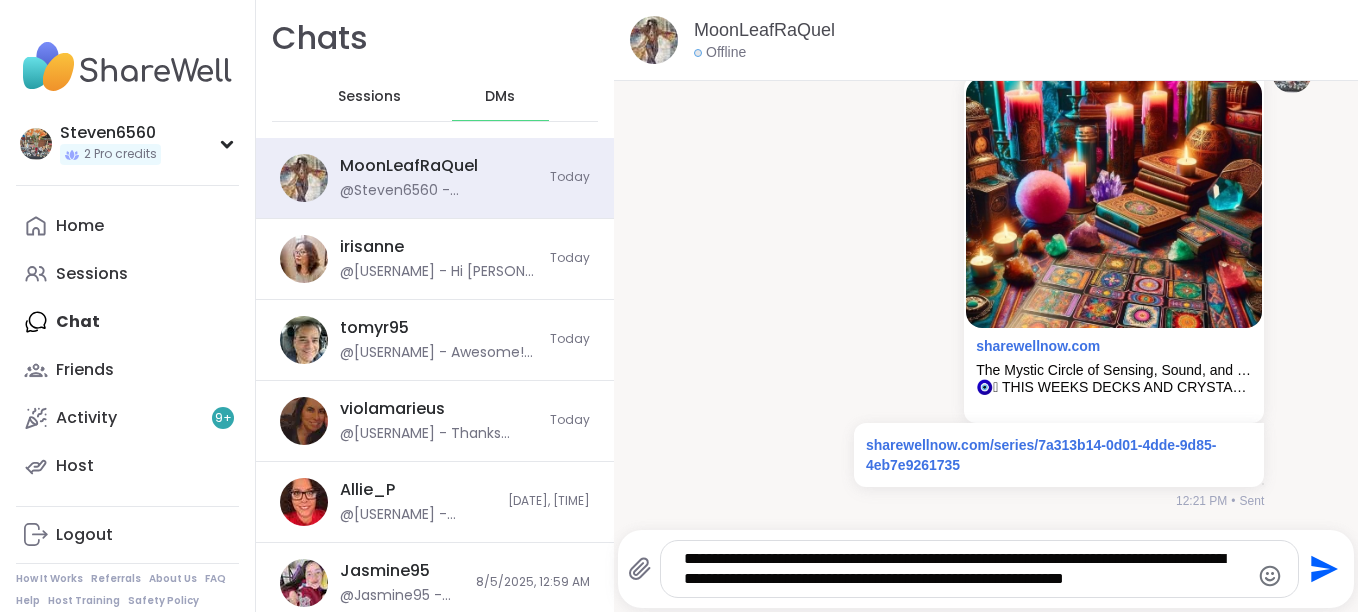 click on "**********" at bounding box center (980, 569) 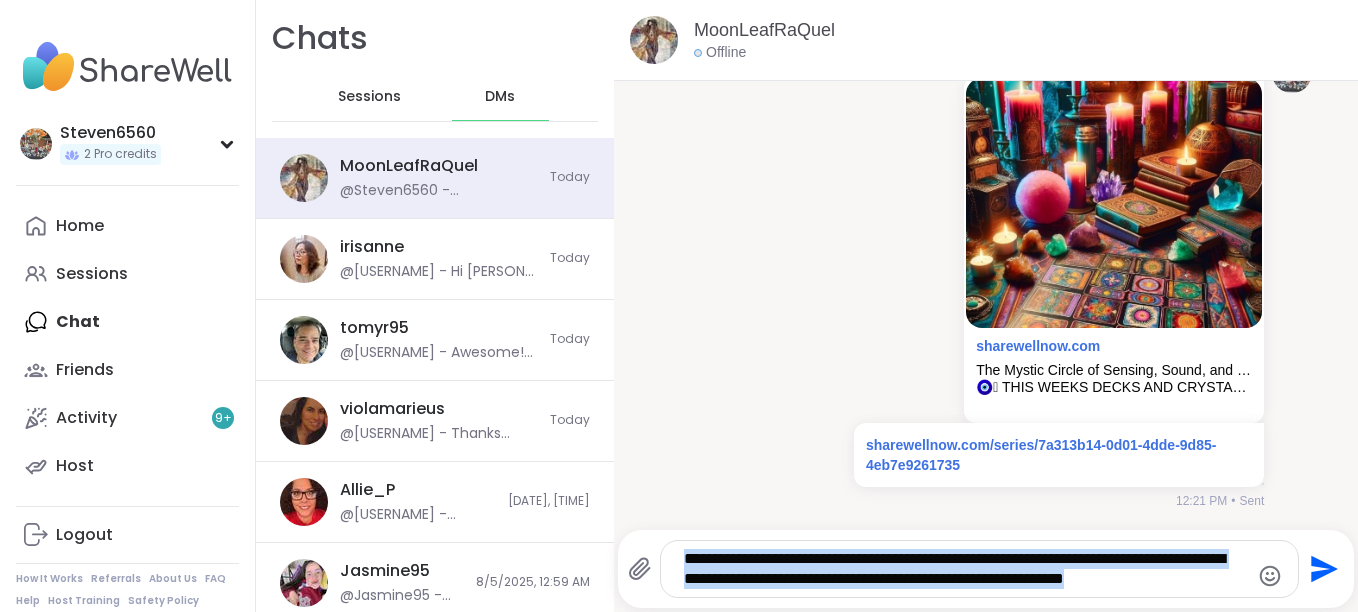 click on "**********" at bounding box center [980, 569] 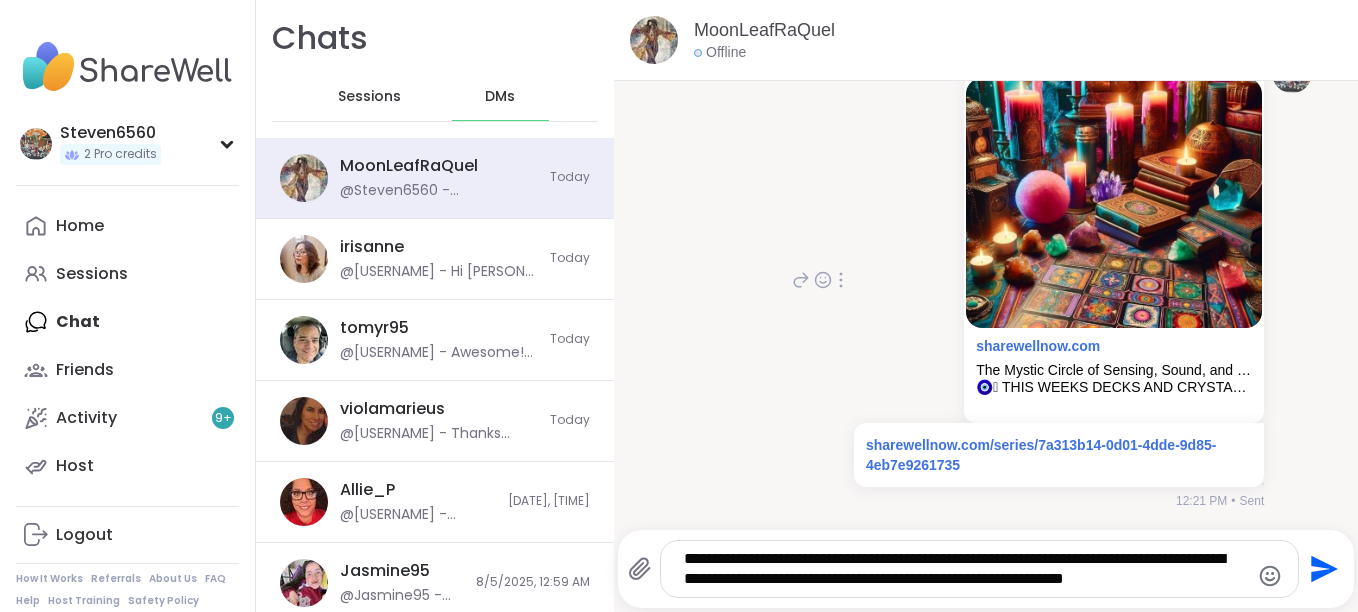 drag, startPoint x: 1212, startPoint y: 589, endPoint x: 1197, endPoint y: 507, distance: 83.360664 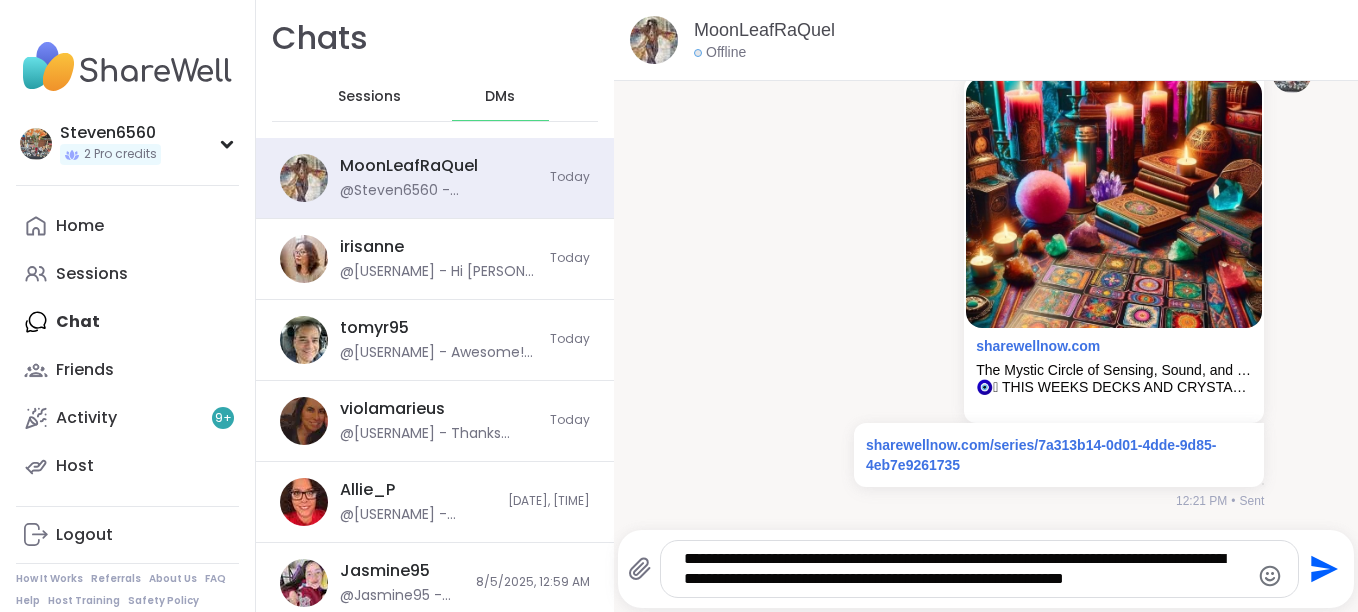 click on "**********" at bounding box center (962, 569) 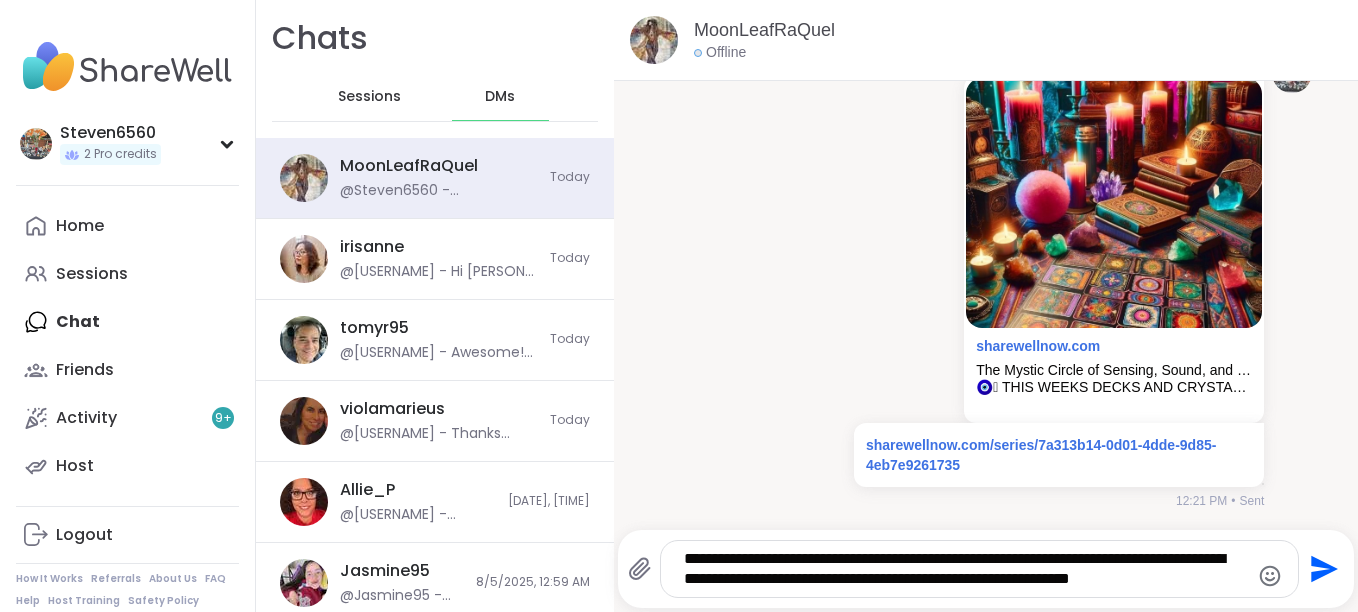 type on "**********" 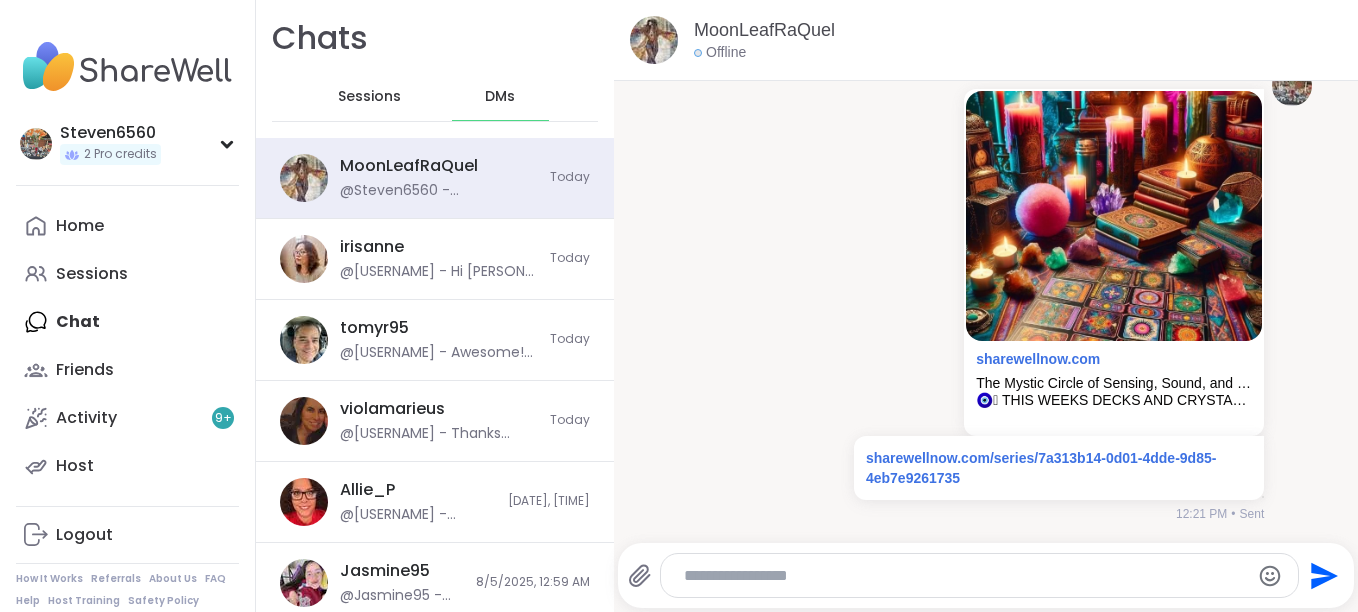 scroll, scrollTop: 3864, scrollLeft: 0, axis: vertical 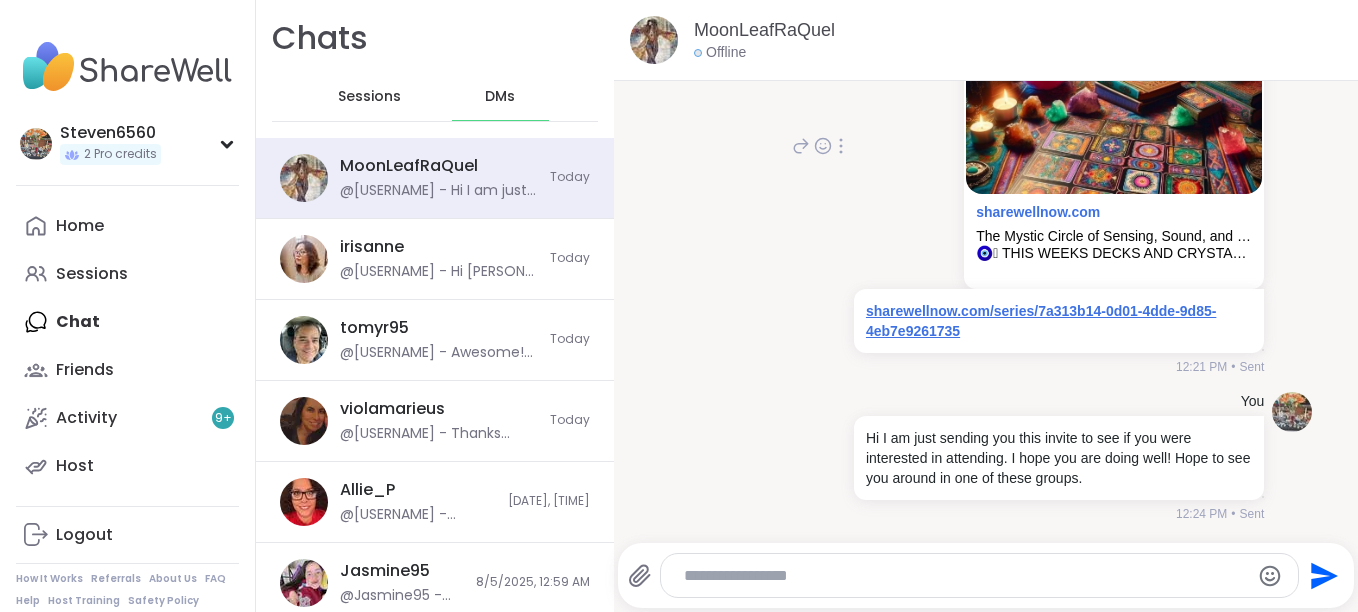 click on "sharewellnow.com/series/7a313b14-0d01-4dde-9d85-4eb7e9261735" at bounding box center [1041, 321] 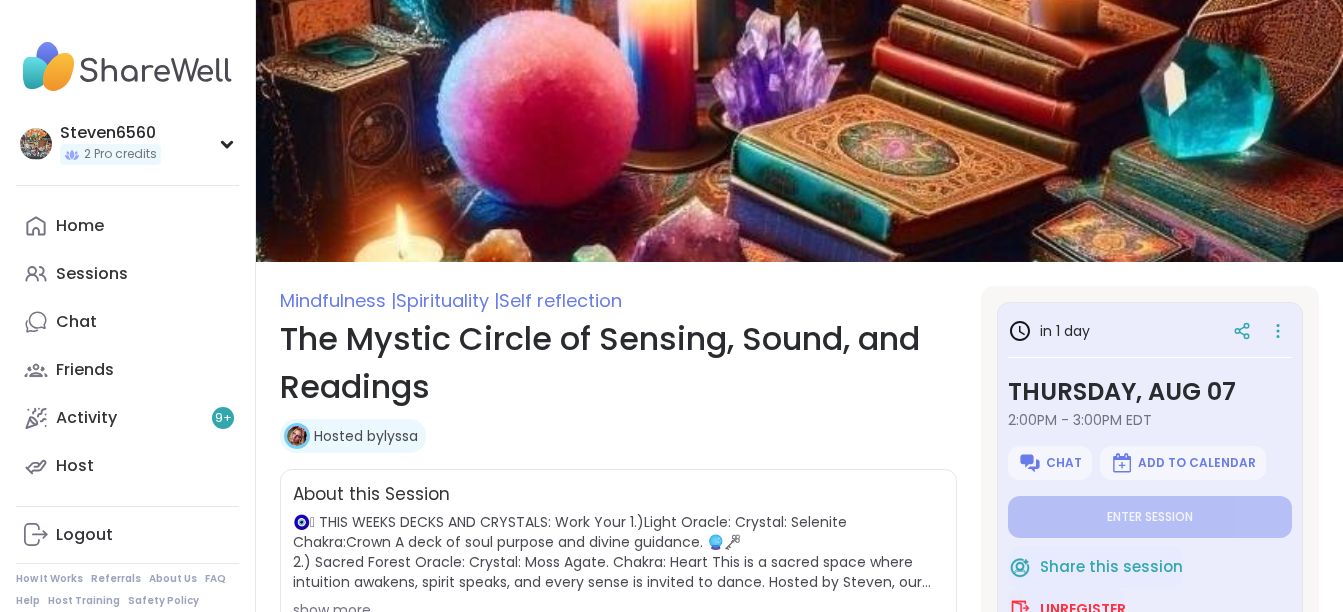 scroll, scrollTop: 0, scrollLeft: 0, axis: both 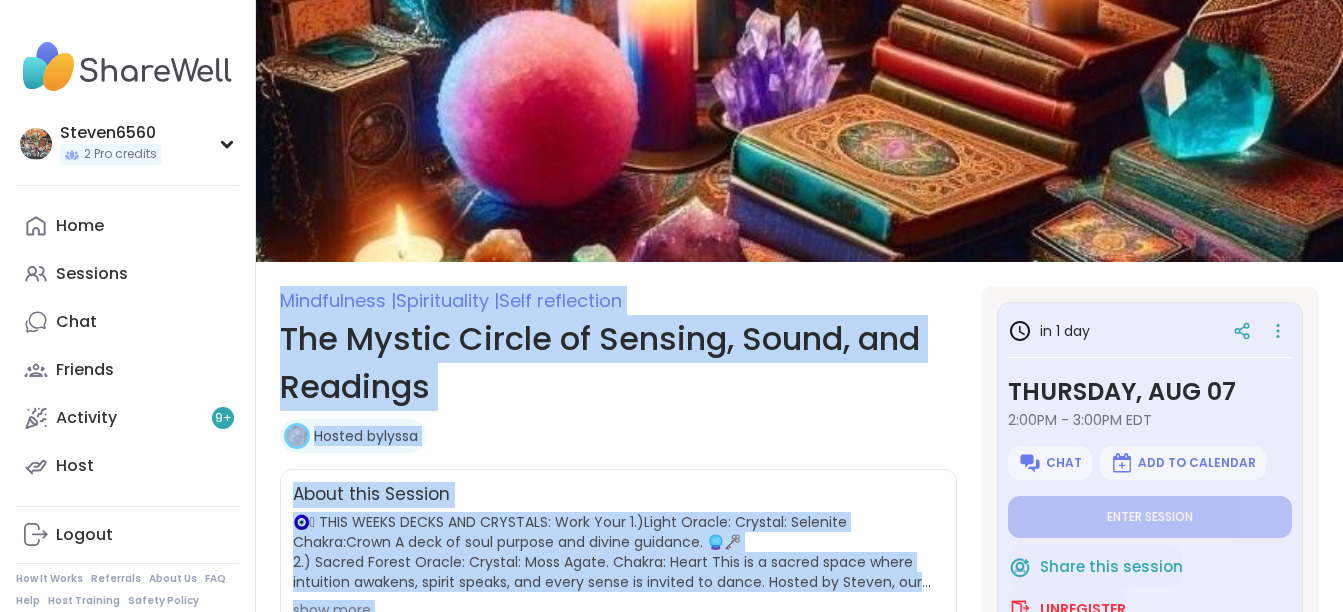 drag, startPoint x: 0, startPoint y: 0, endPoint x: 1023, endPoint y: 262, distance: 1056.0176 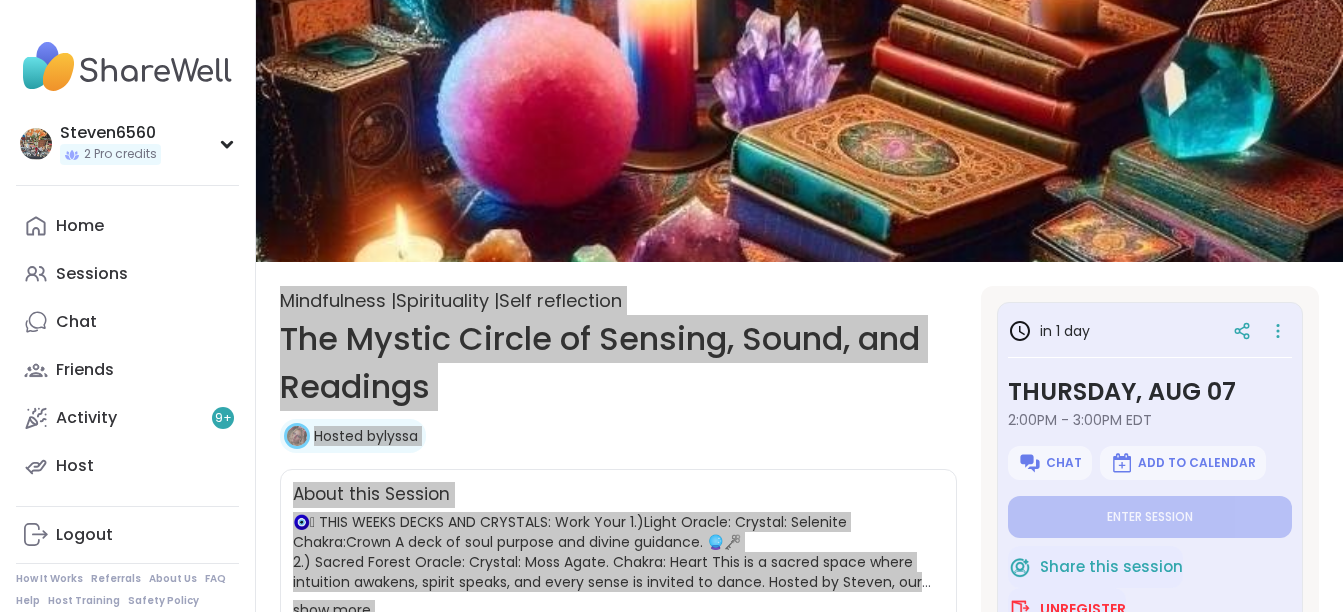 type on "*" 